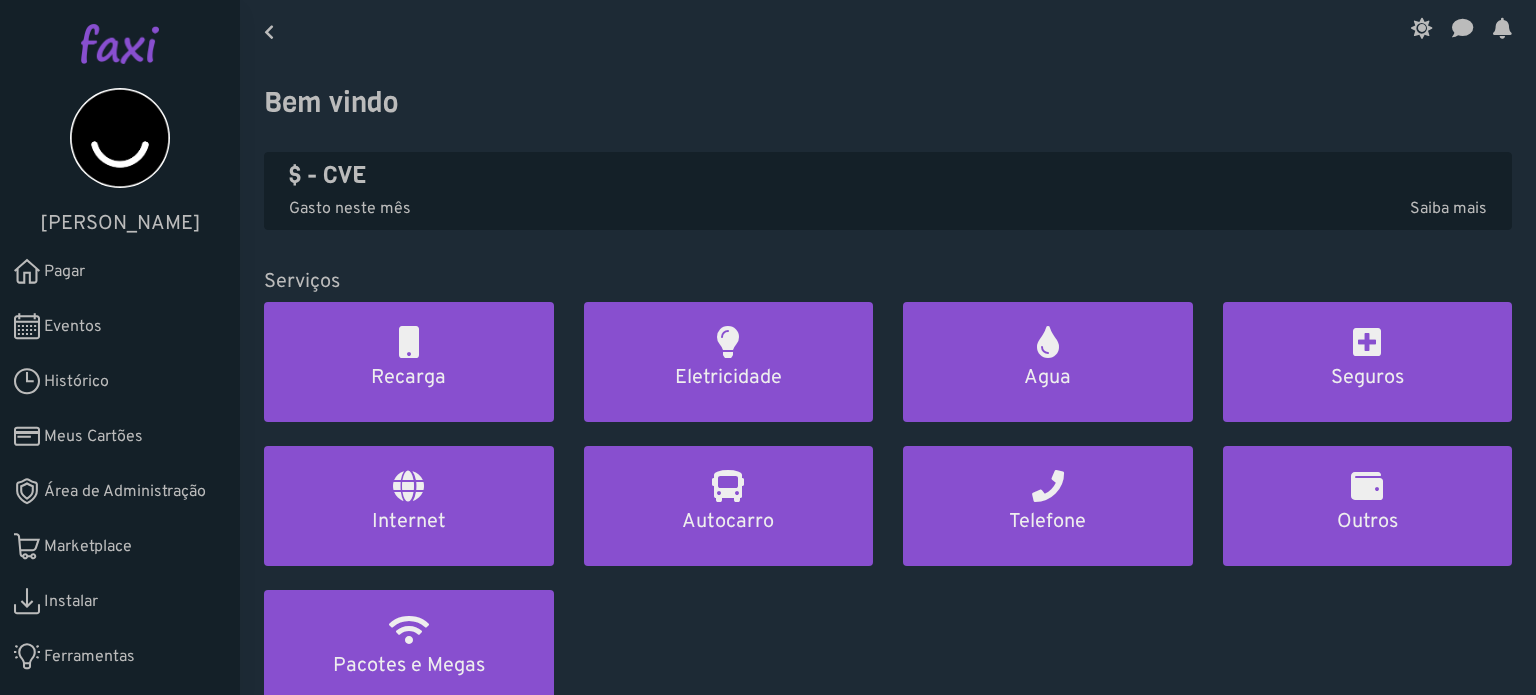 scroll, scrollTop: 0, scrollLeft: 0, axis: both 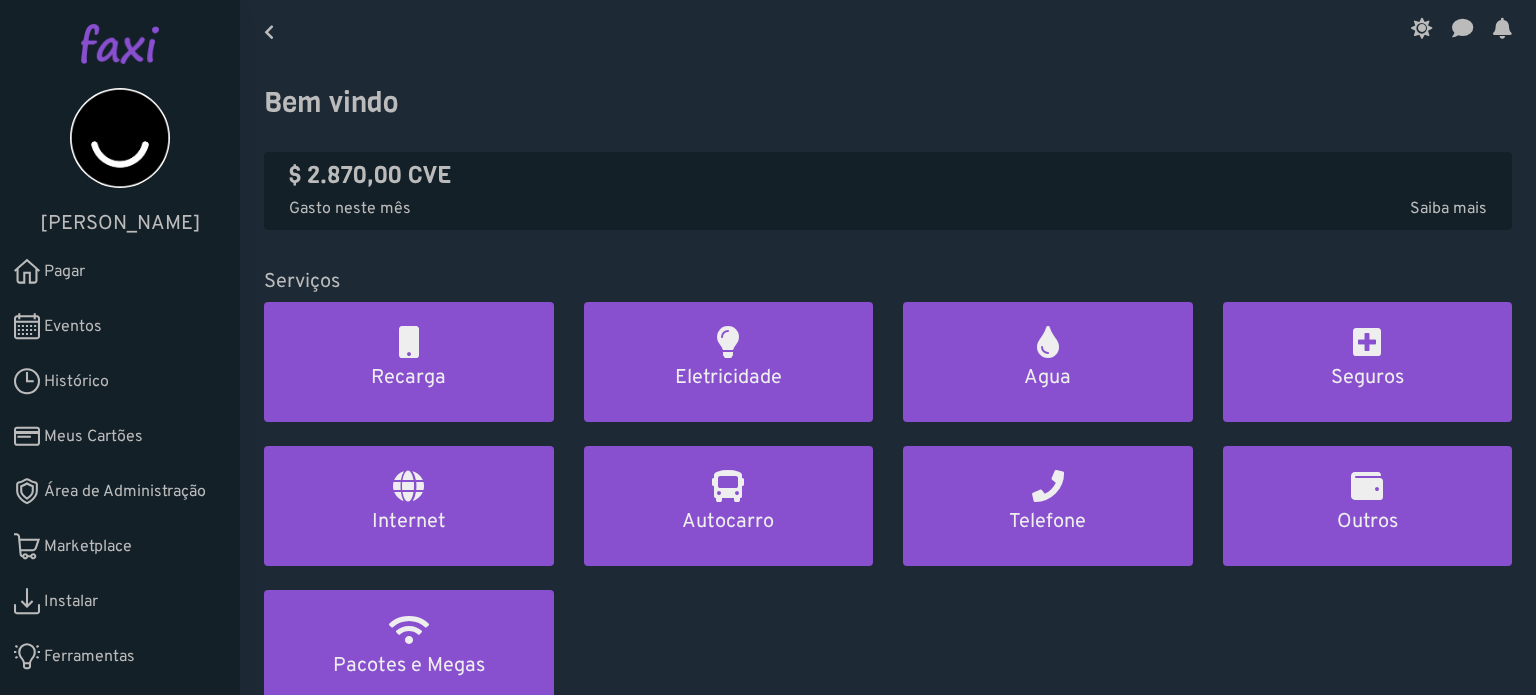 click on "Área de Administração" at bounding box center (125, 492) 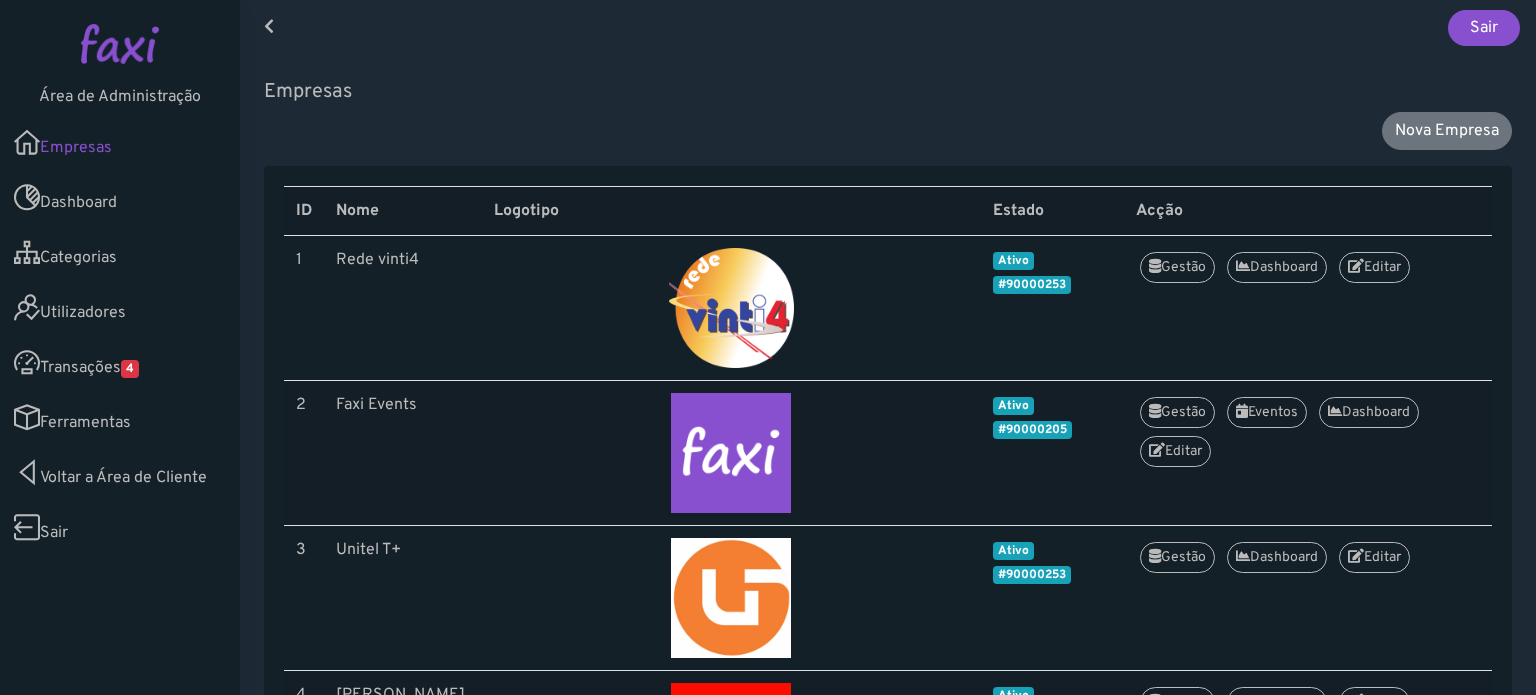 scroll, scrollTop: 0, scrollLeft: 0, axis: both 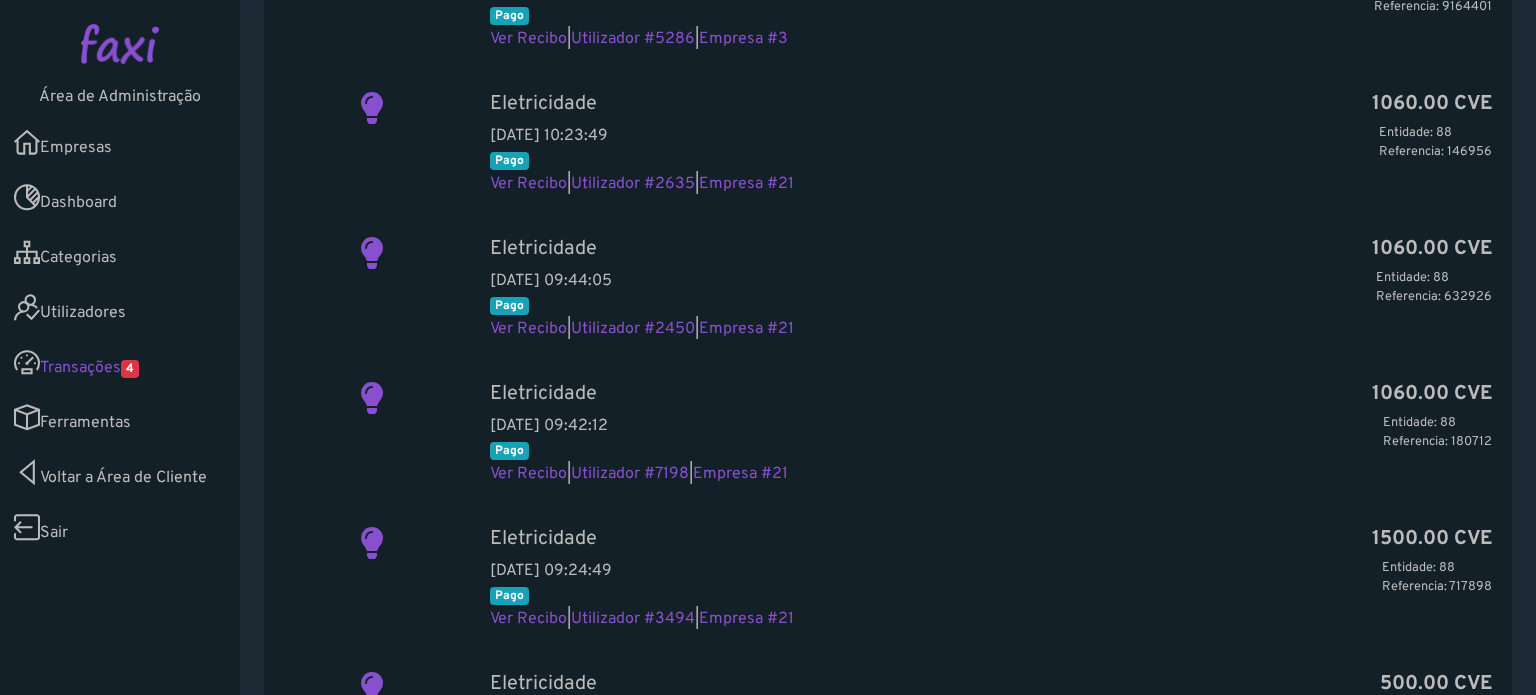 click on "Ferramentas" at bounding box center (120, 417) 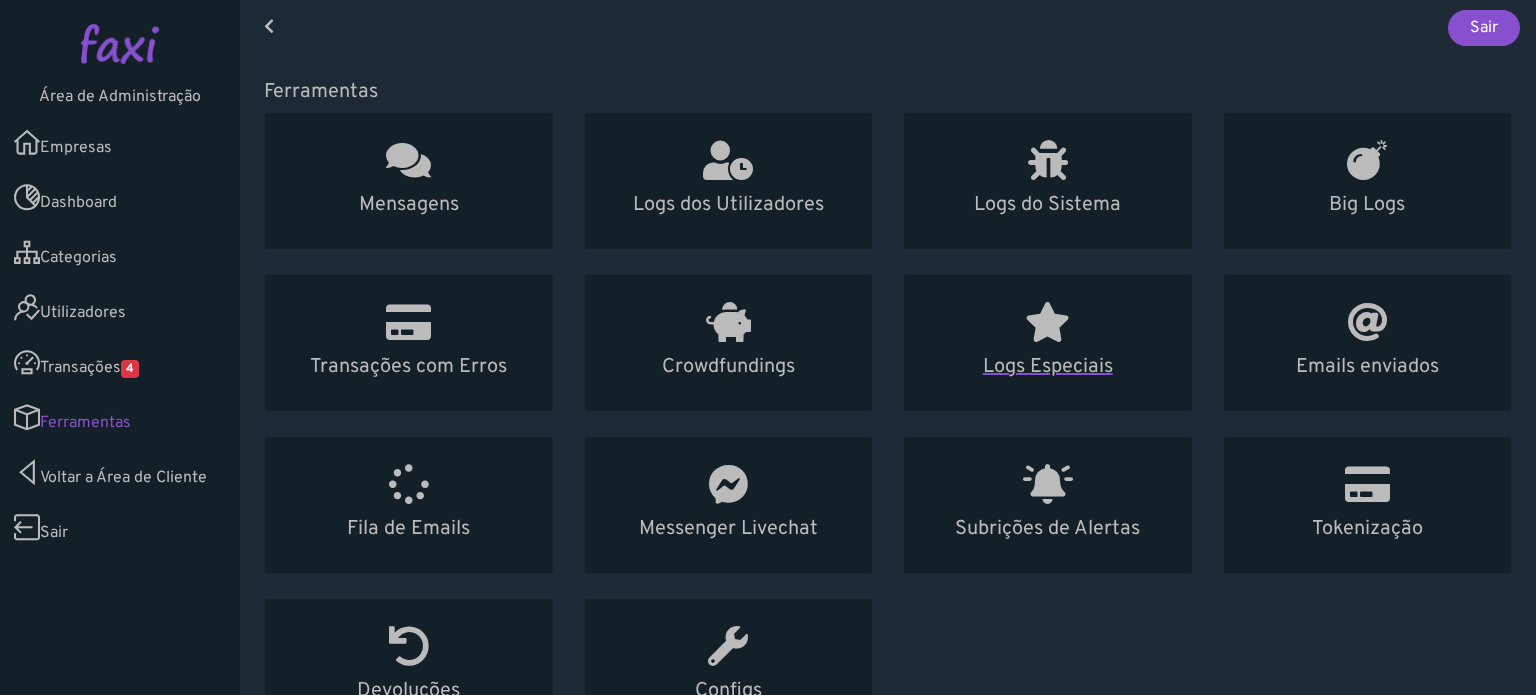 scroll, scrollTop: 0, scrollLeft: 0, axis: both 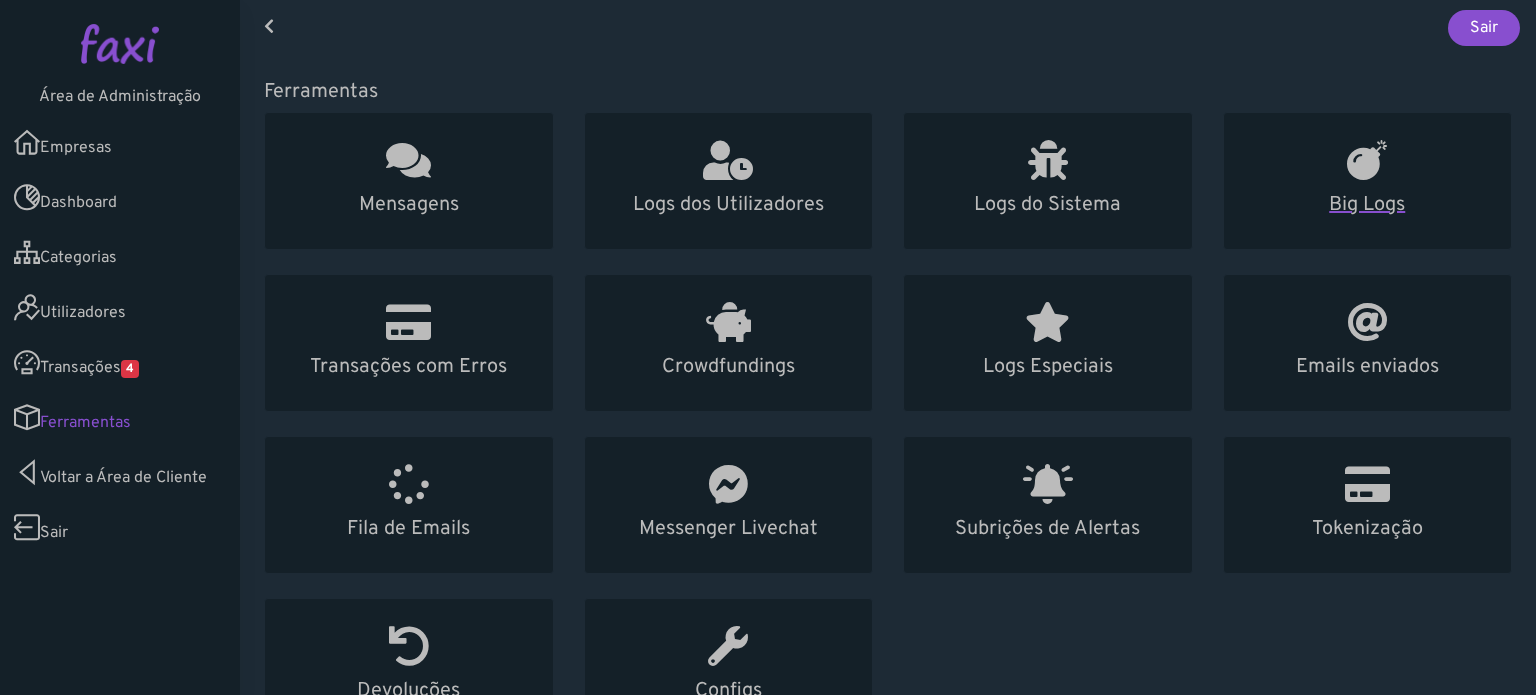 click at bounding box center (1368, 161) 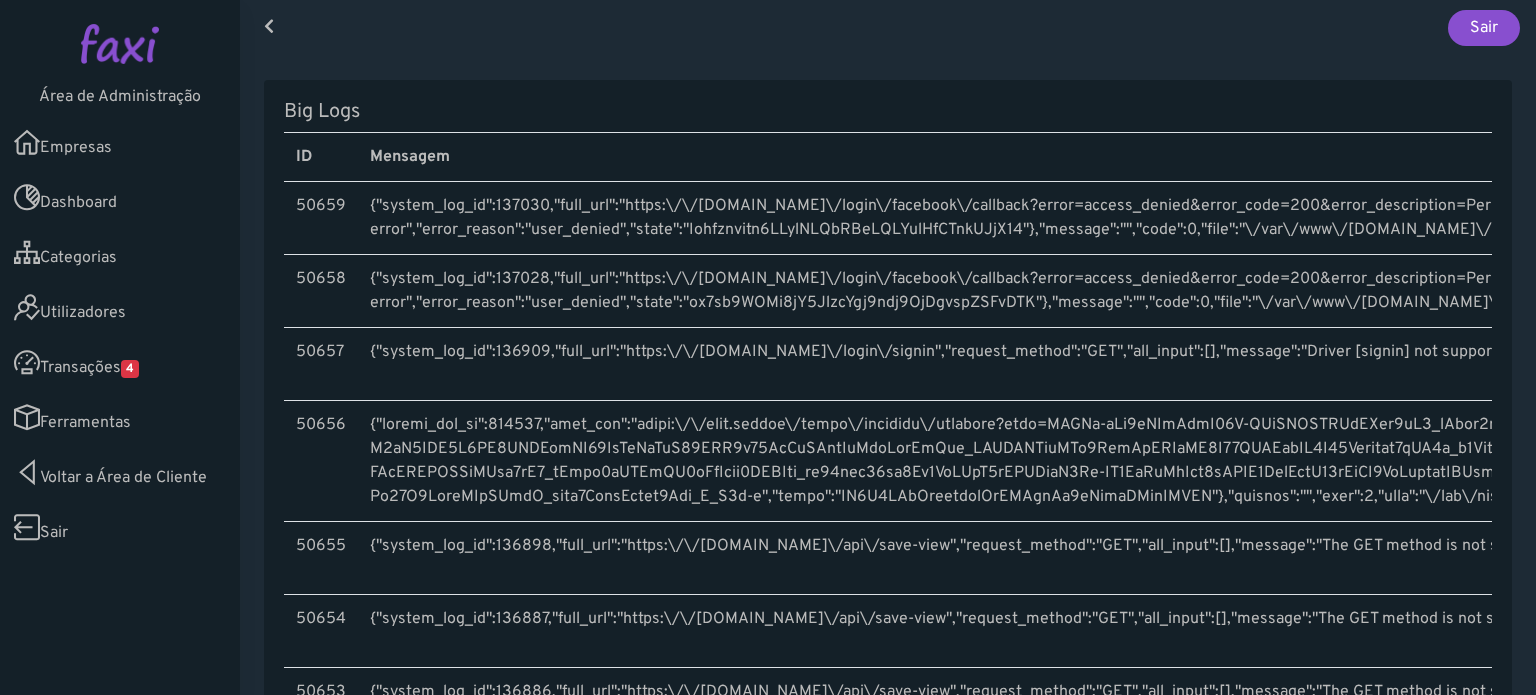 scroll, scrollTop: 0, scrollLeft: 0, axis: both 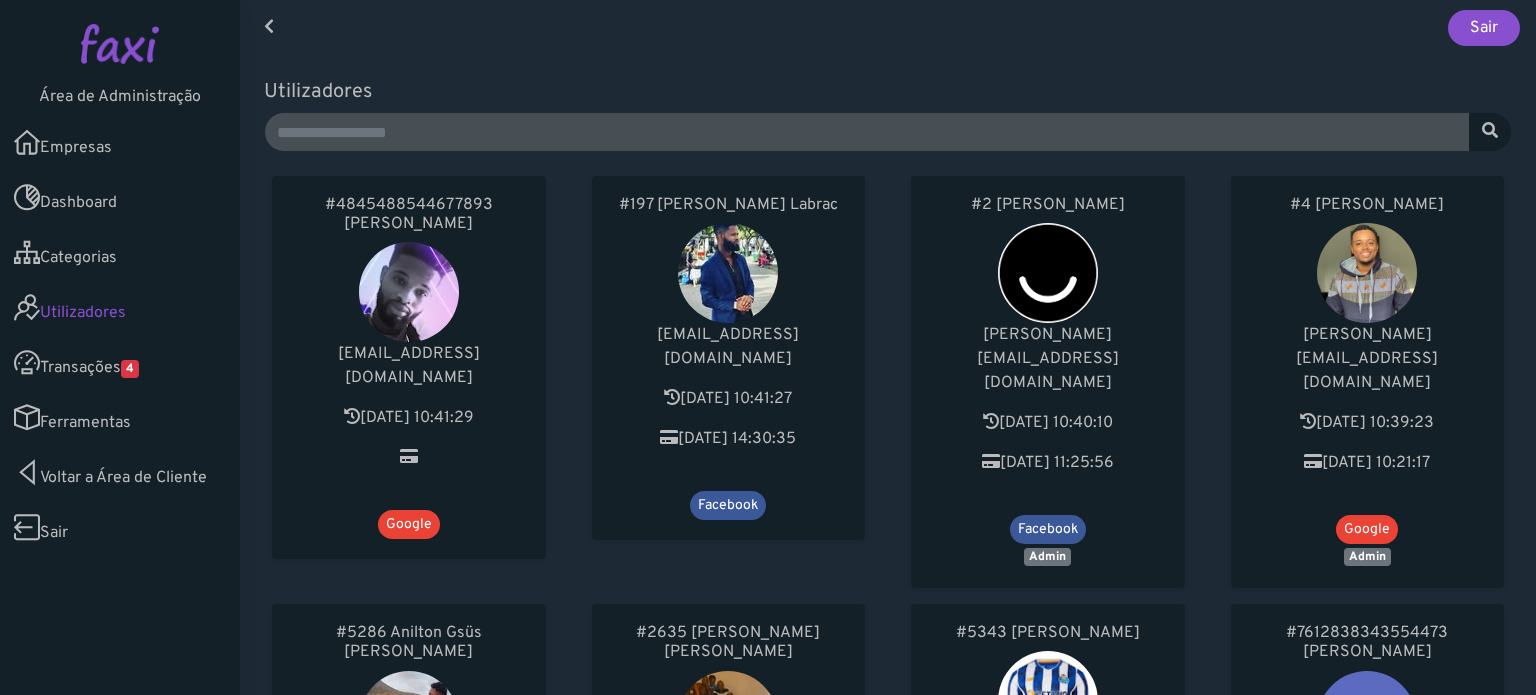 click on "Sair" at bounding box center [888, 28] 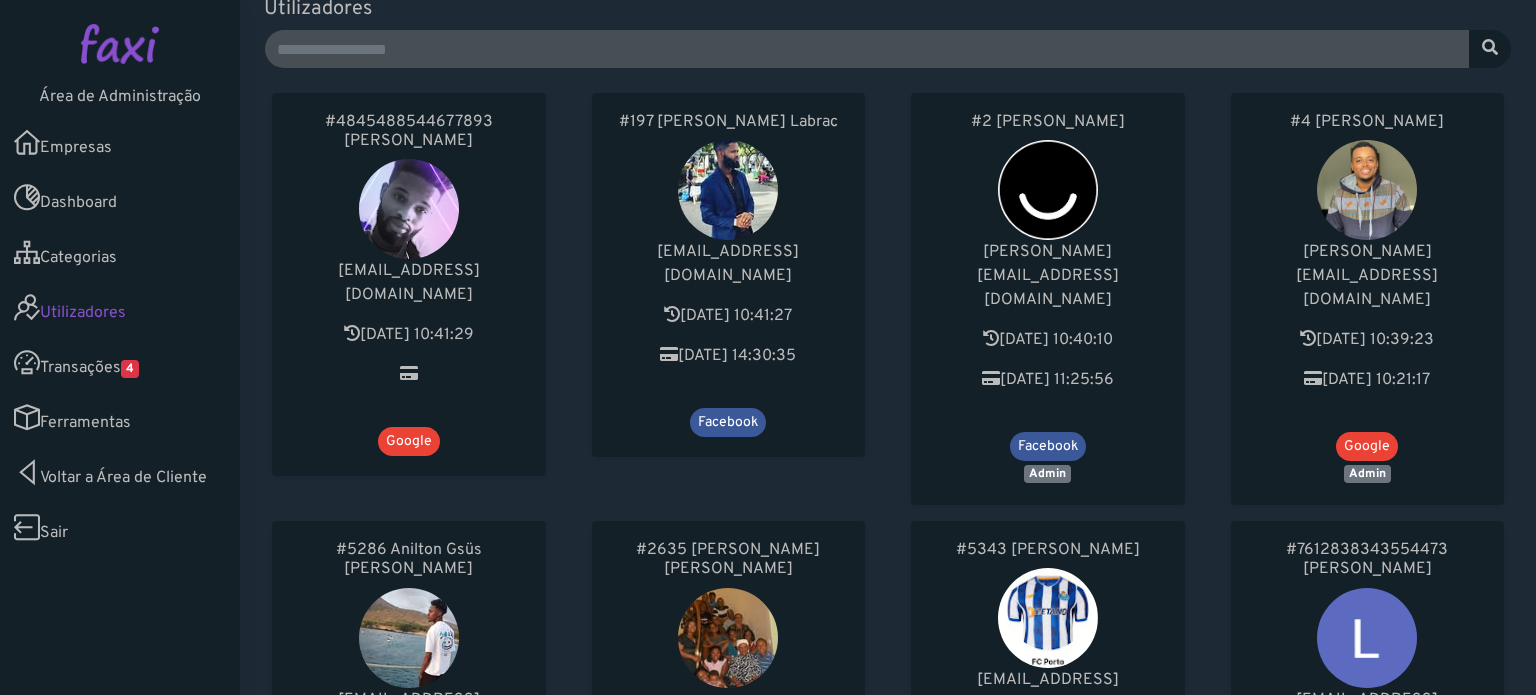 scroll, scrollTop: 0, scrollLeft: 0, axis: both 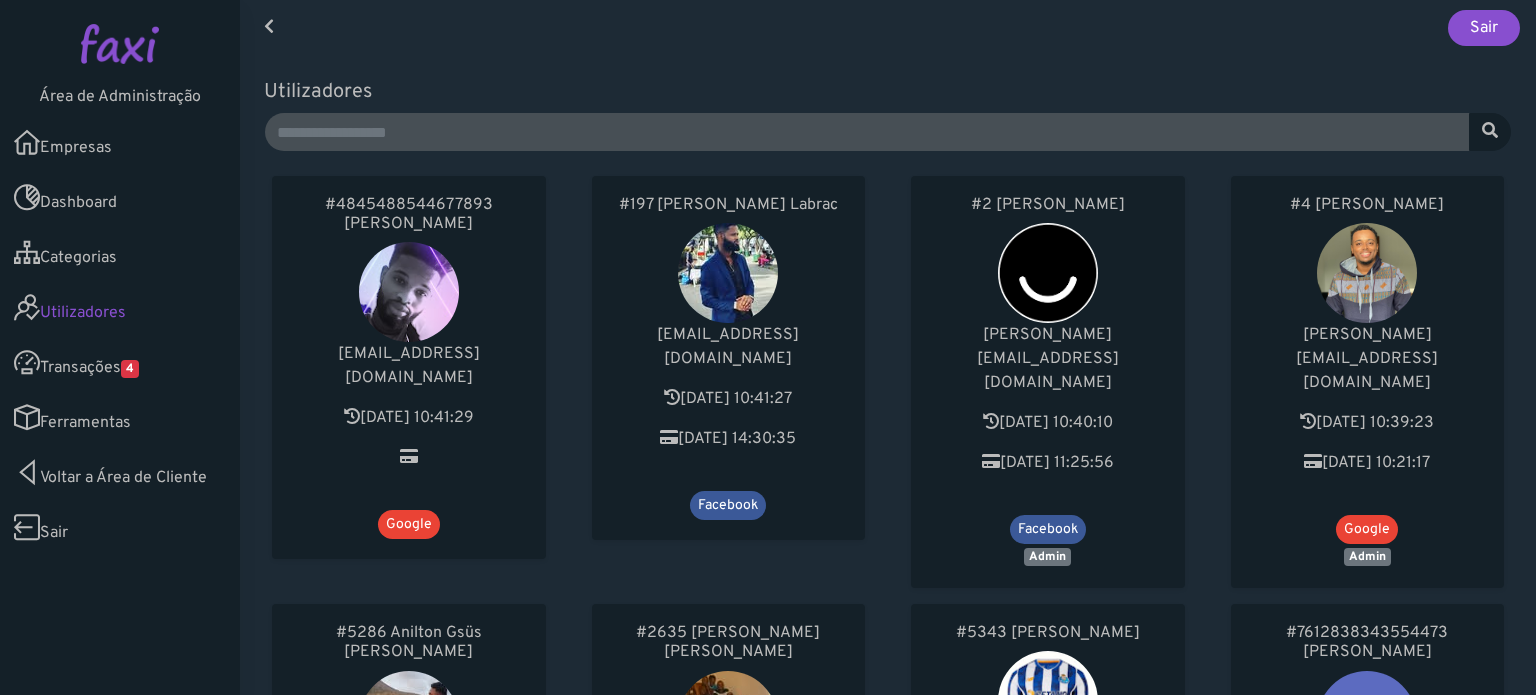 click on "Transações
4" at bounding box center [120, 362] 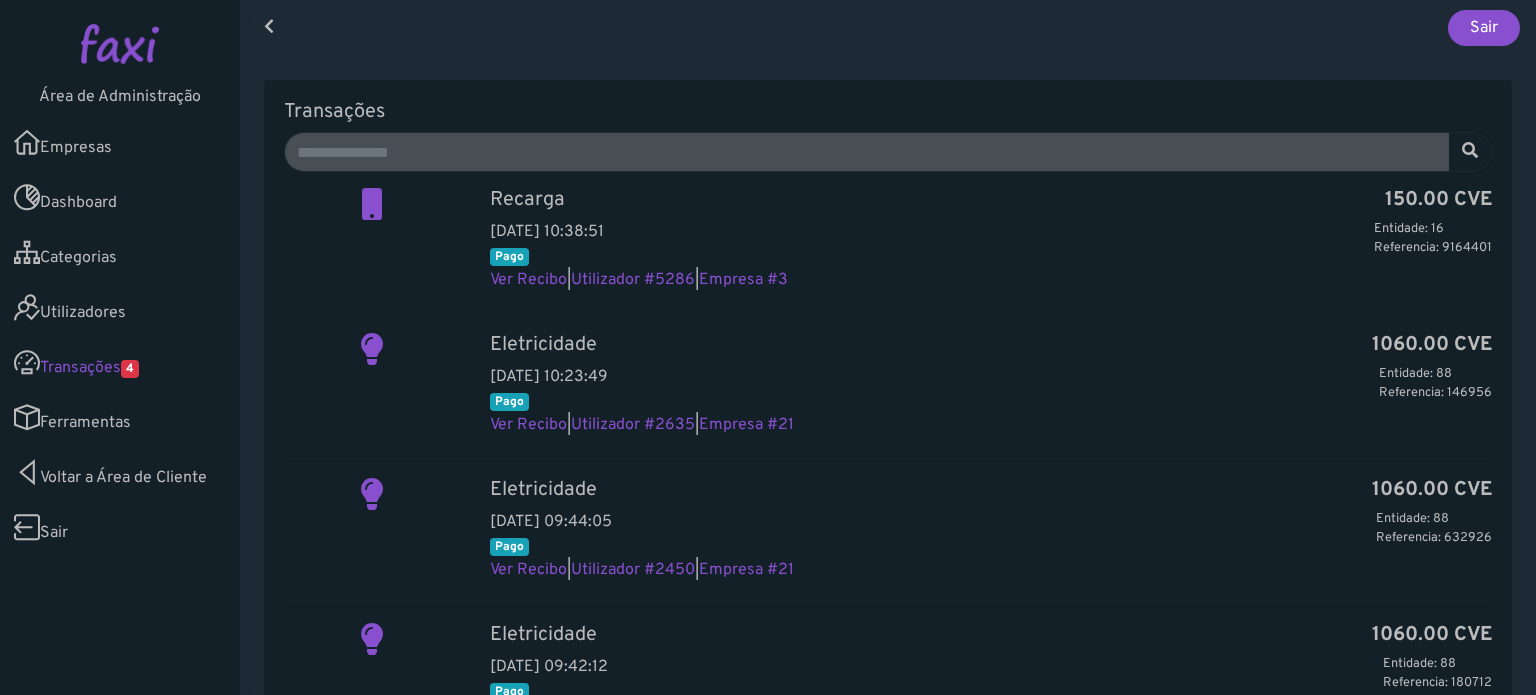 scroll, scrollTop: 0, scrollLeft: 0, axis: both 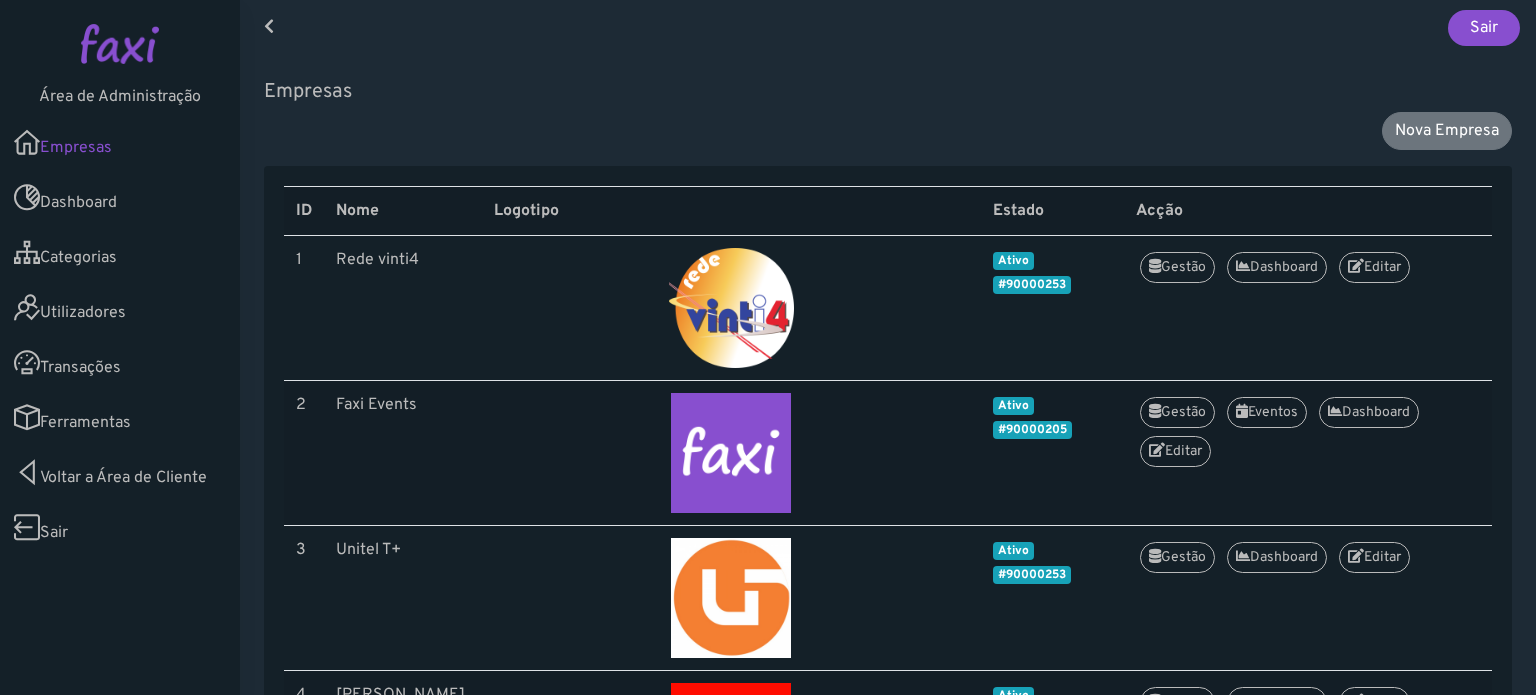 click on "Ferramentas" at bounding box center [120, 417] 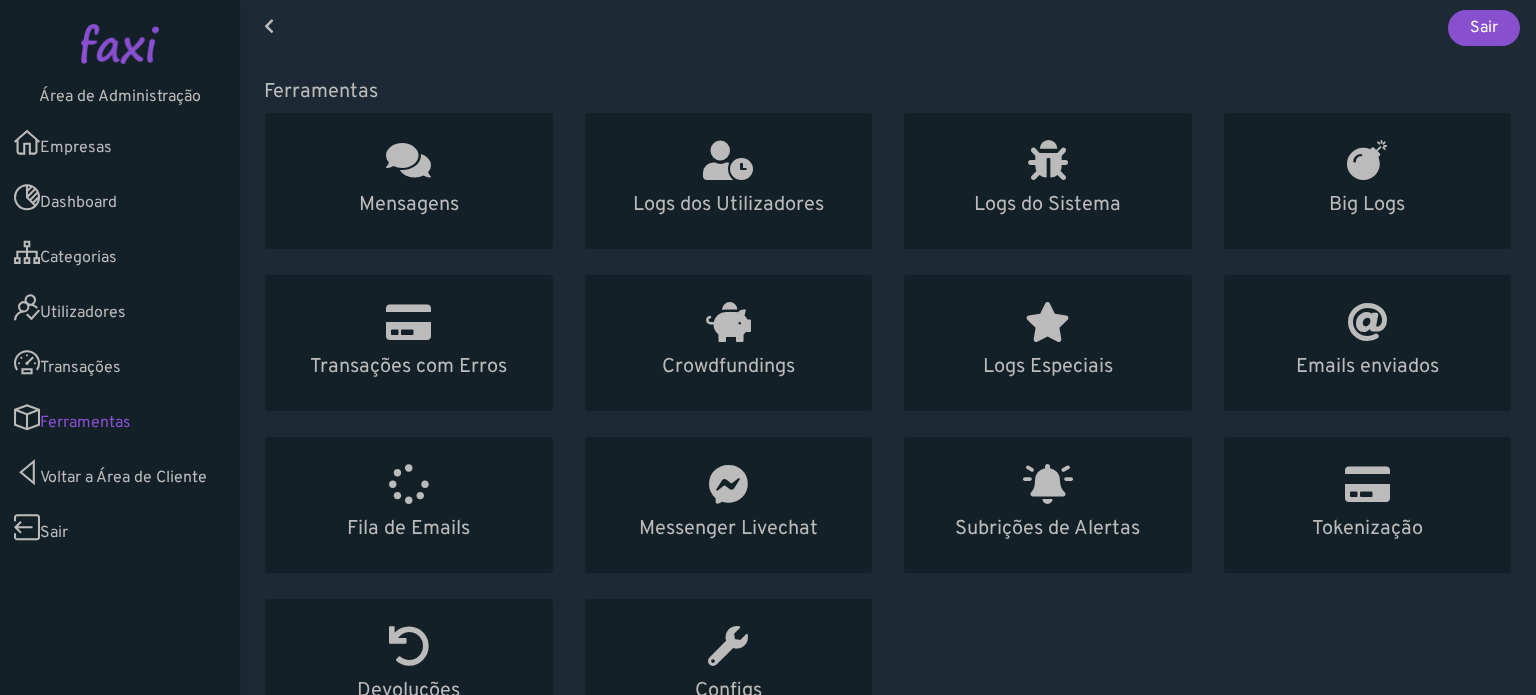 scroll, scrollTop: 0, scrollLeft: 0, axis: both 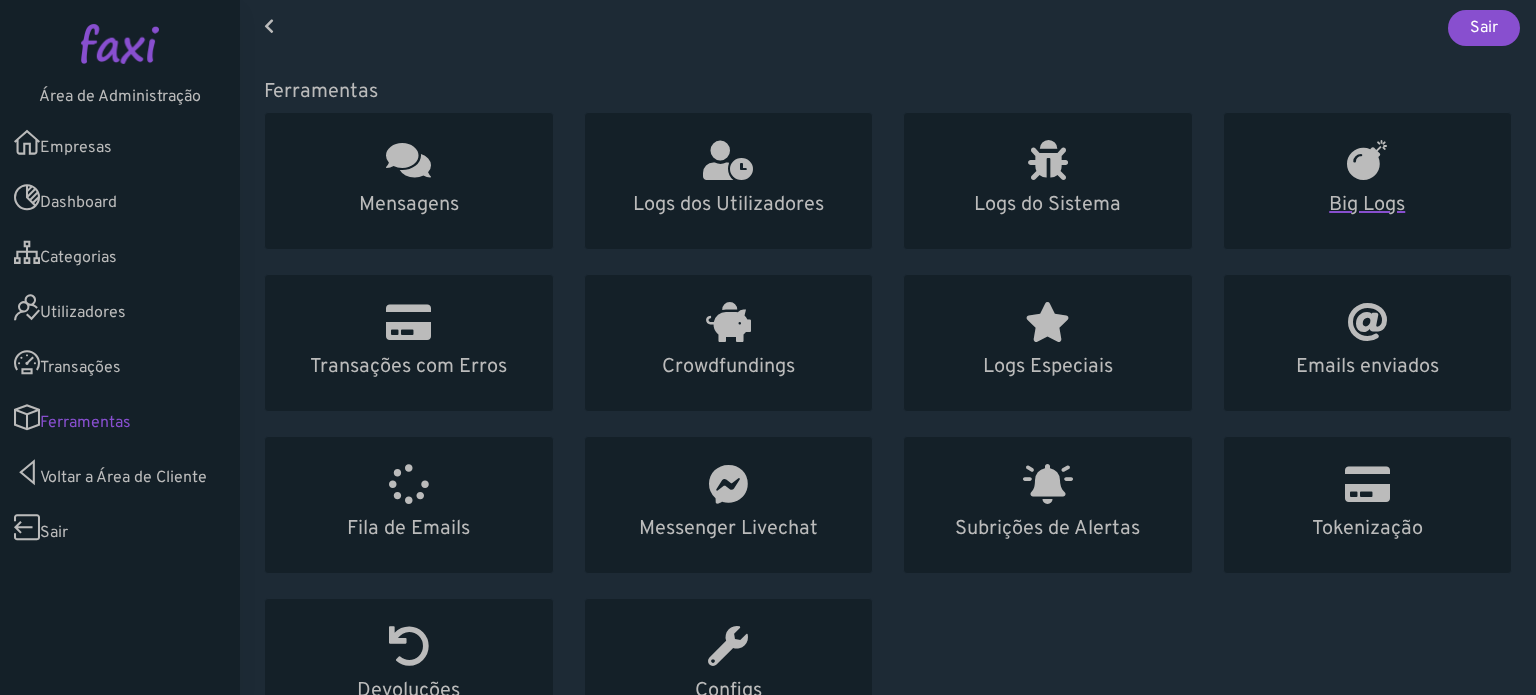 click on "Big Logs" at bounding box center [1368, 181] 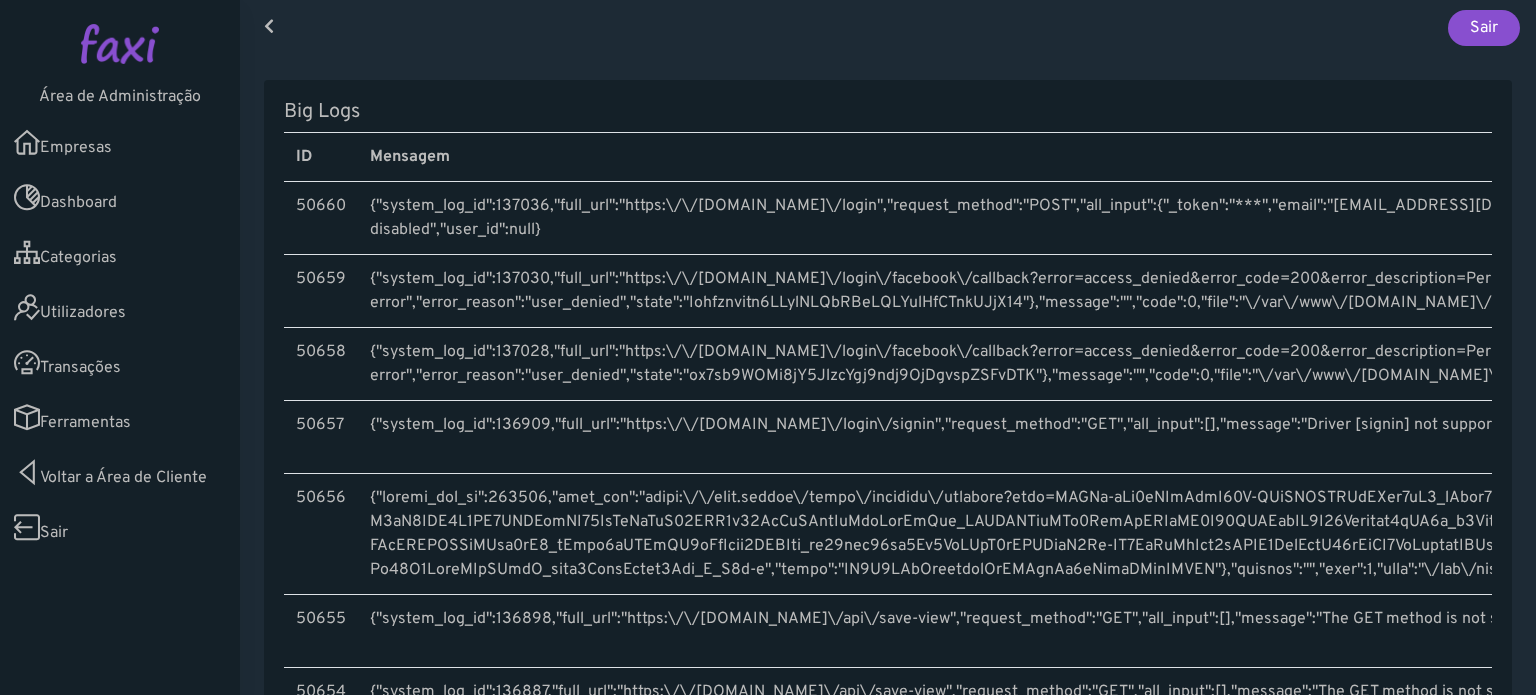 scroll, scrollTop: 0, scrollLeft: 0, axis: both 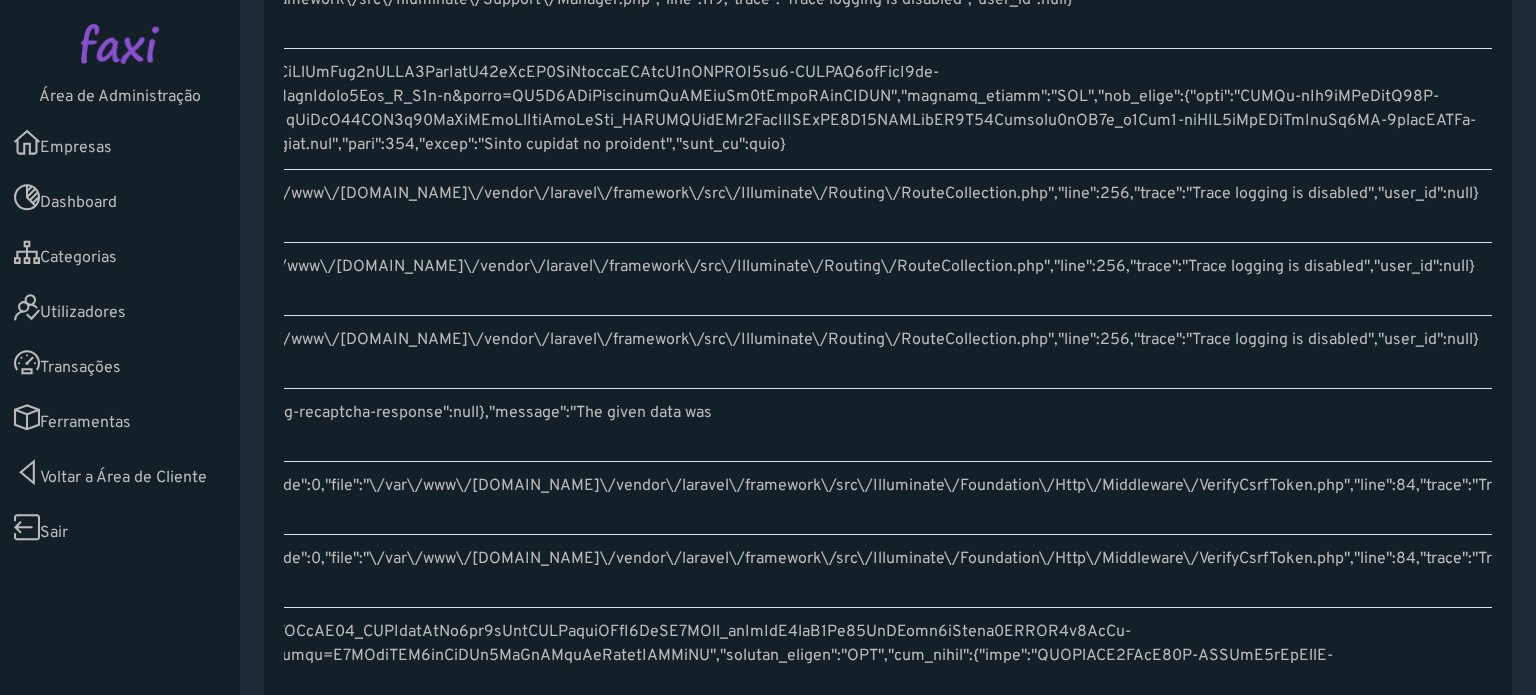 click at bounding box center (189, 109) 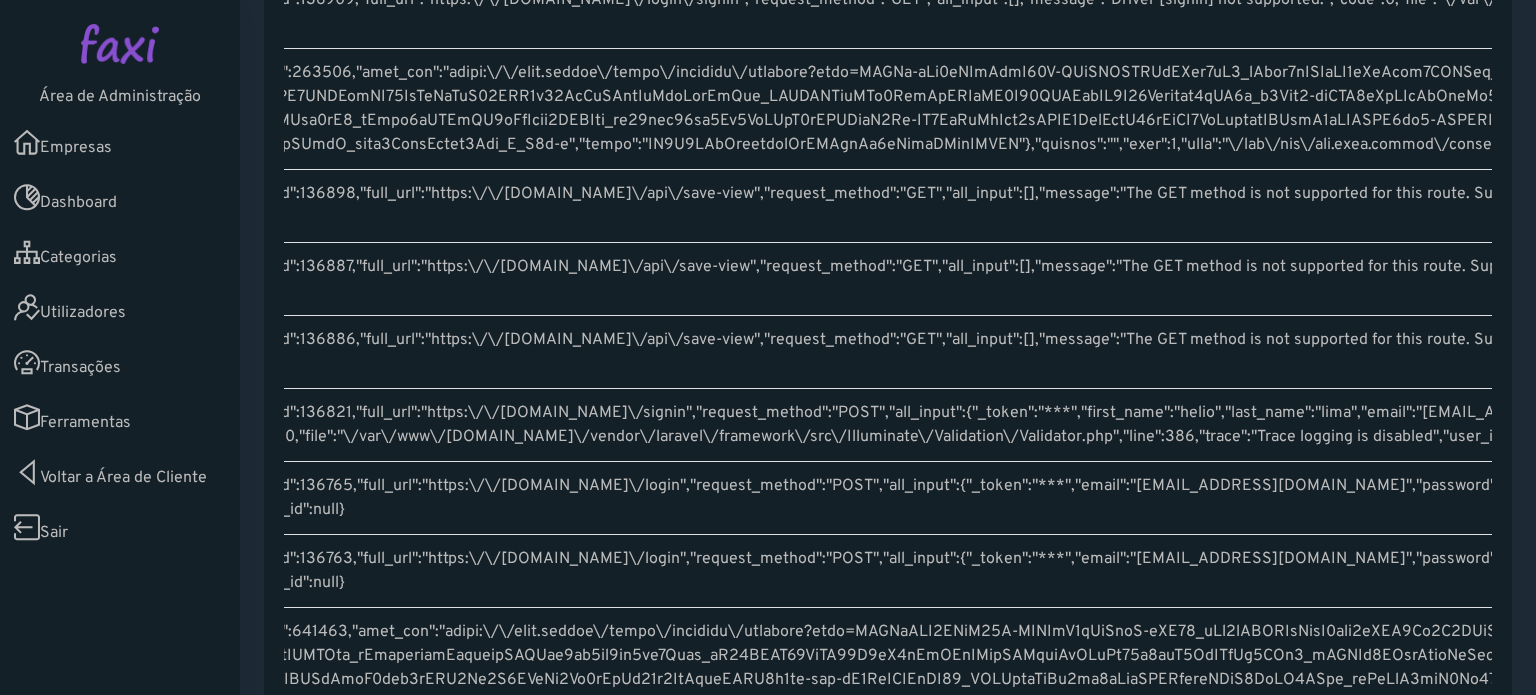 scroll, scrollTop: 0, scrollLeft: 0, axis: both 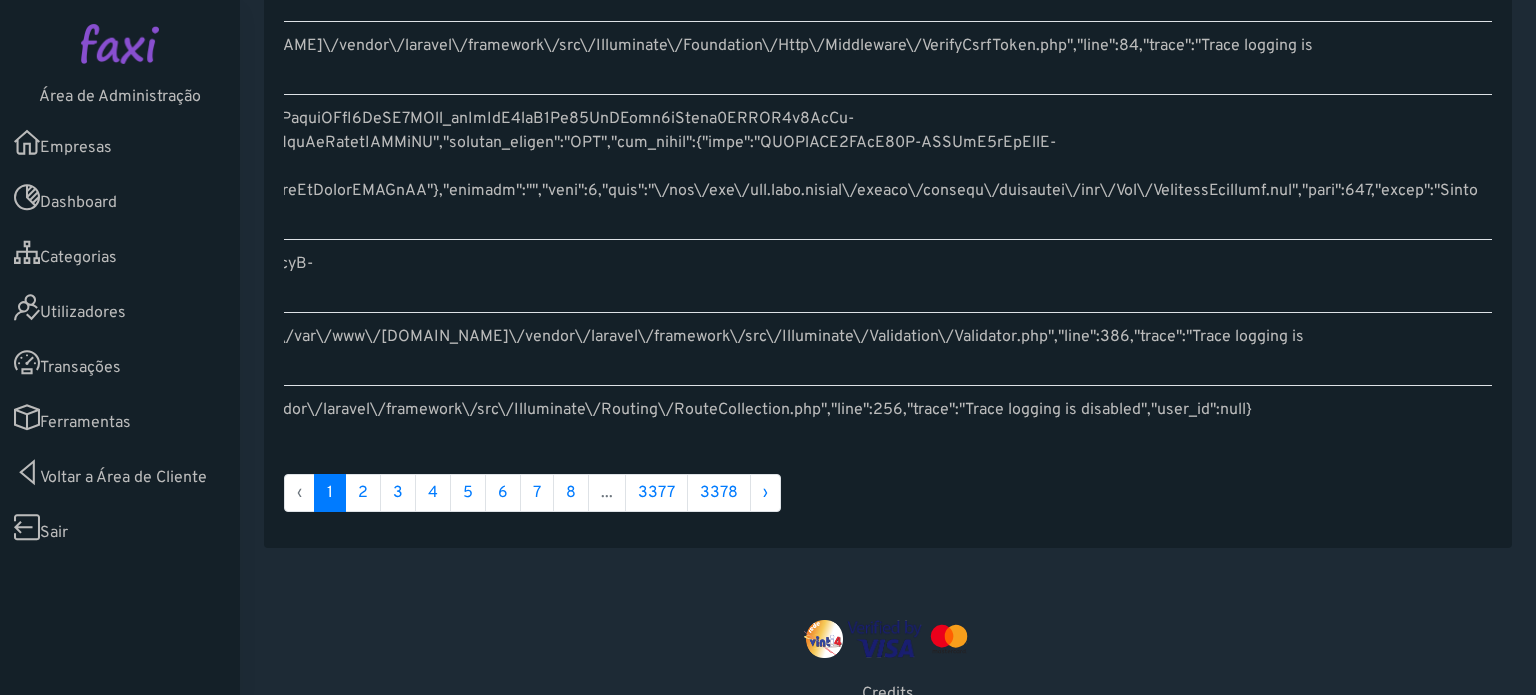 click on "Empresas" at bounding box center [120, 142] 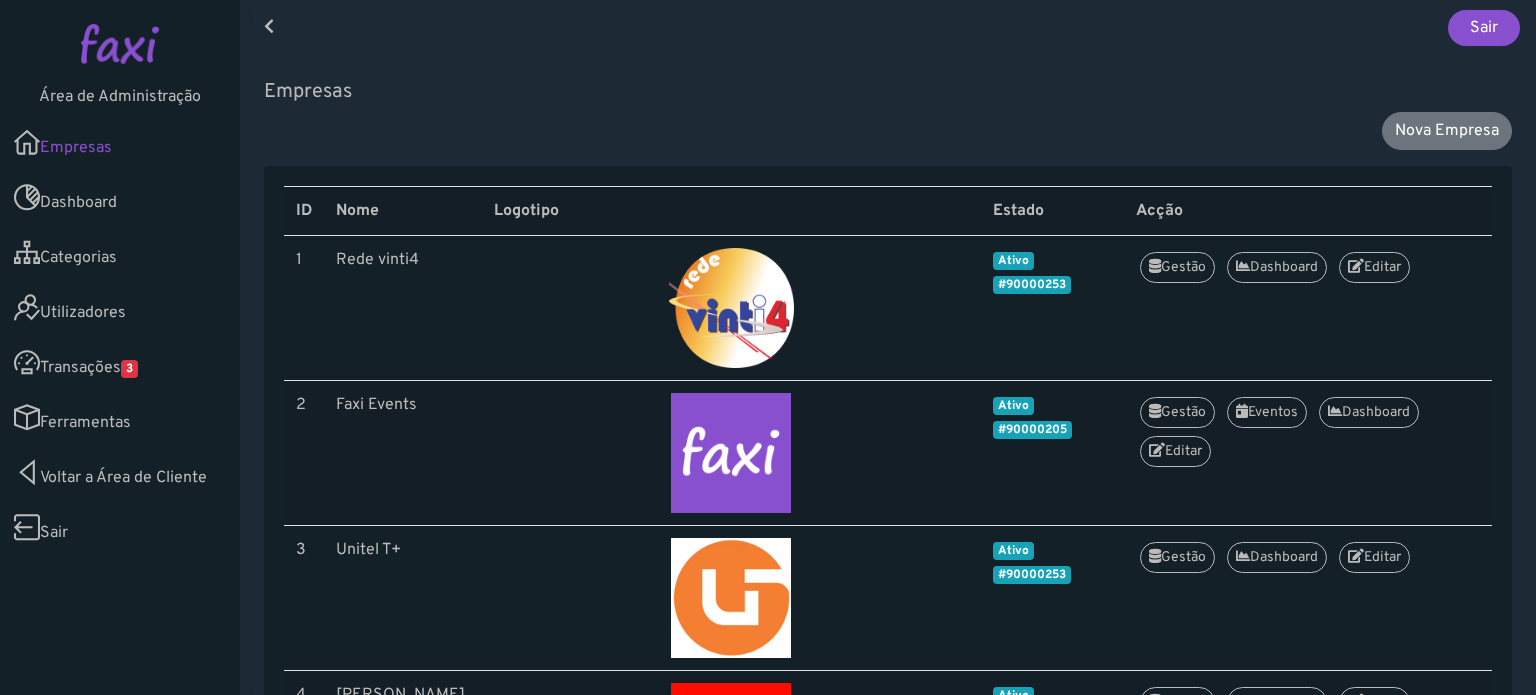 scroll, scrollTop: 0, scrollLeft: 0, axis: both 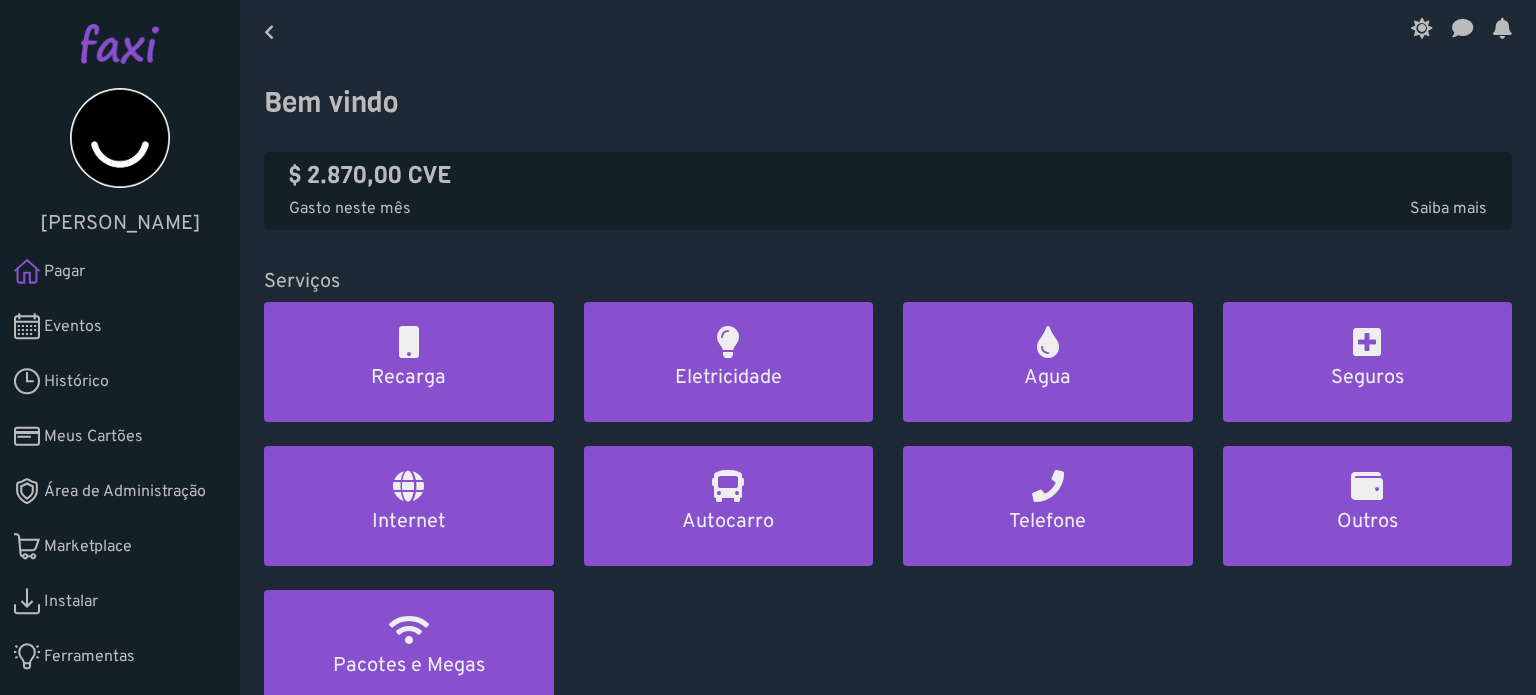 click on "Área de Administração" at bounding box center (125, 492) 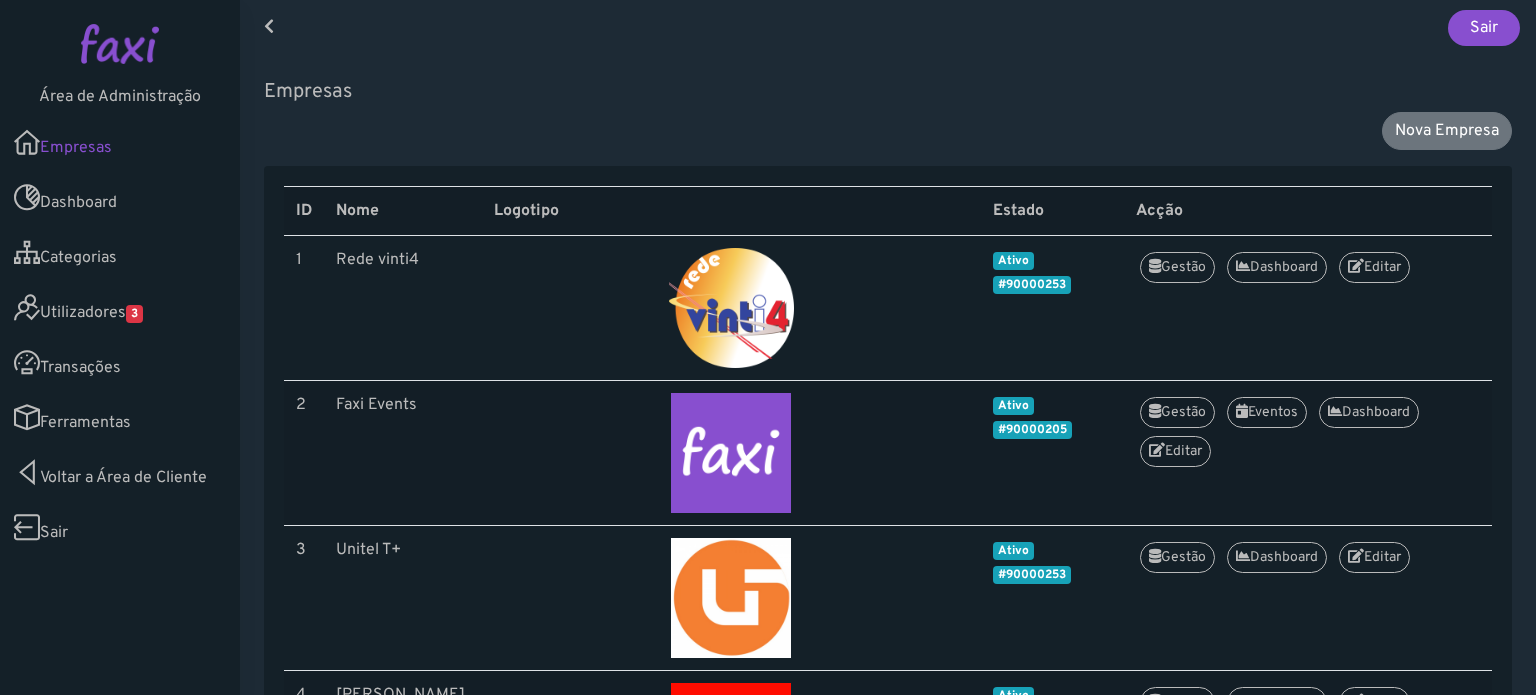 scroll, scrollTop: 0, scrollLeft: 0, axis: both 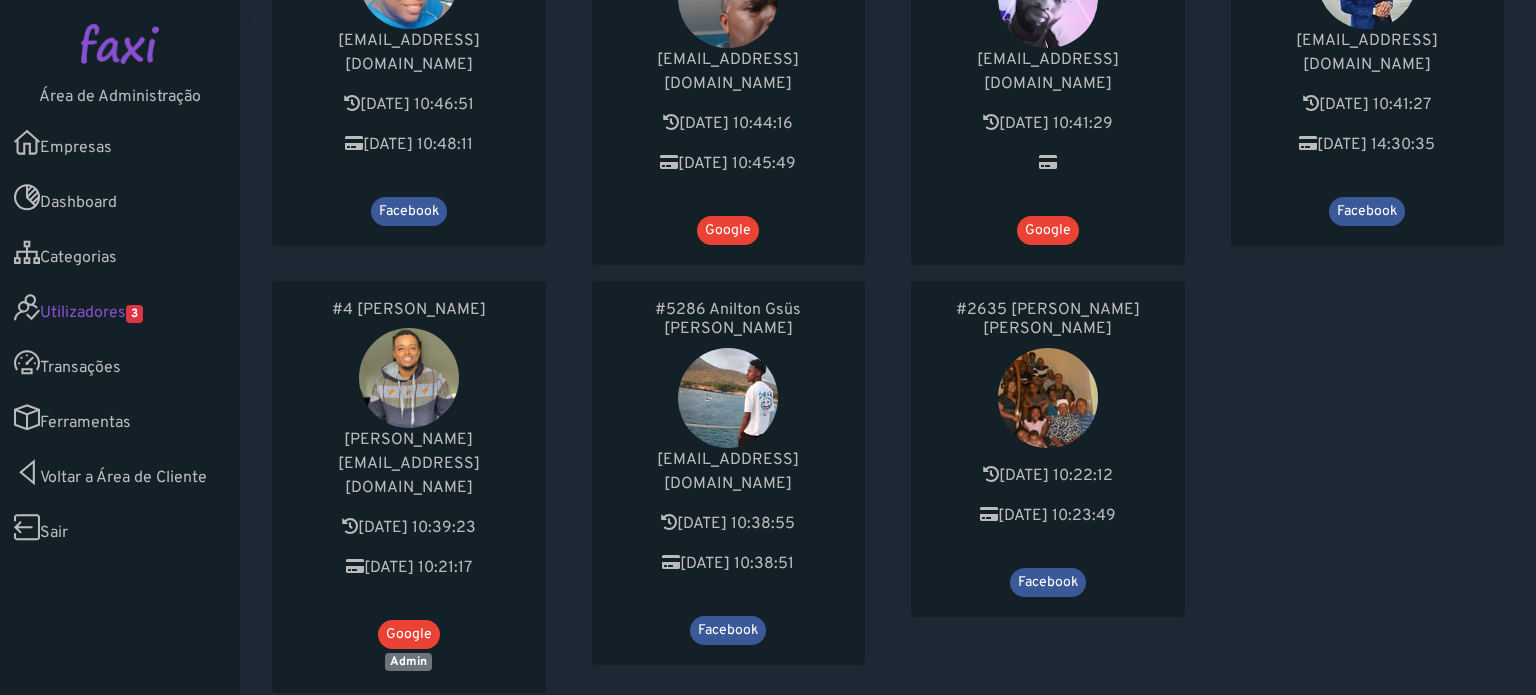 click on "2" at bounding box center [343, 720] 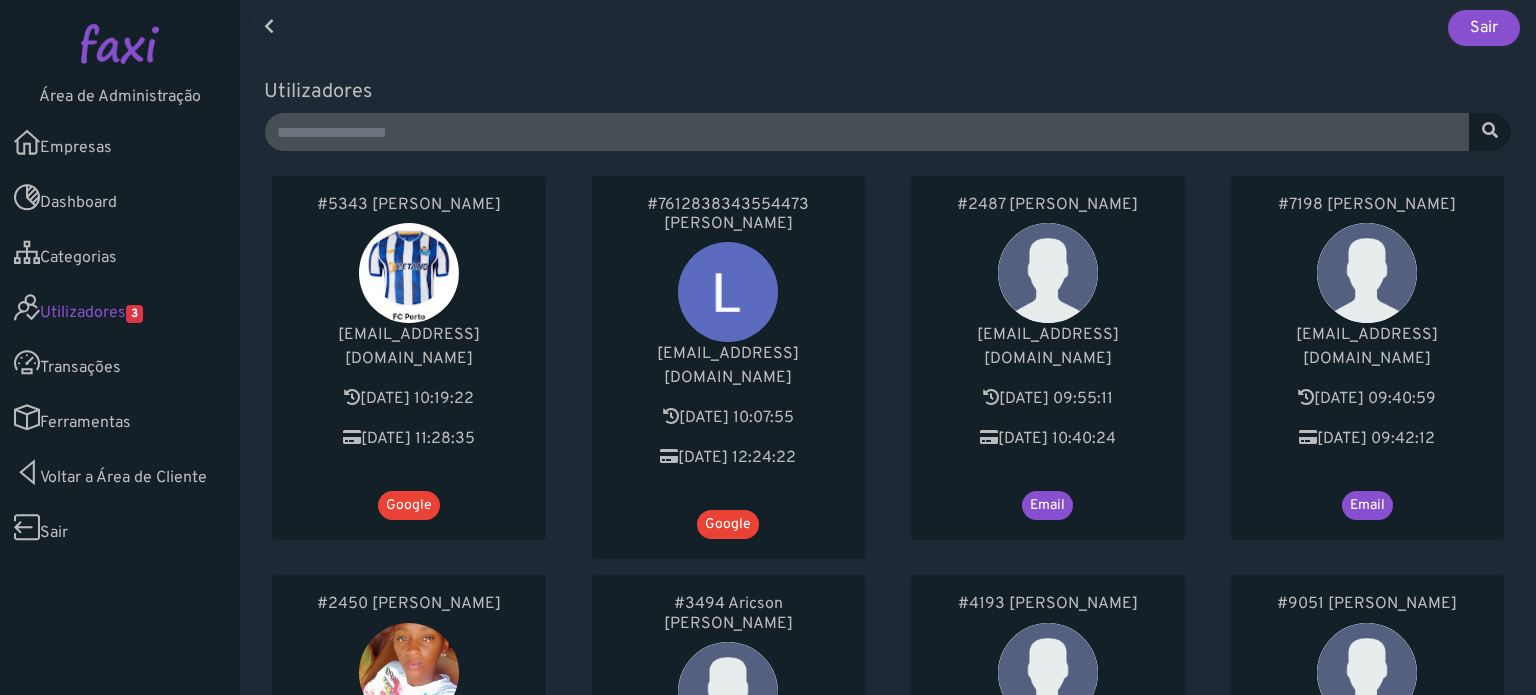 scroll, scrollTop: 0, scrollLeft: 0, axis: both 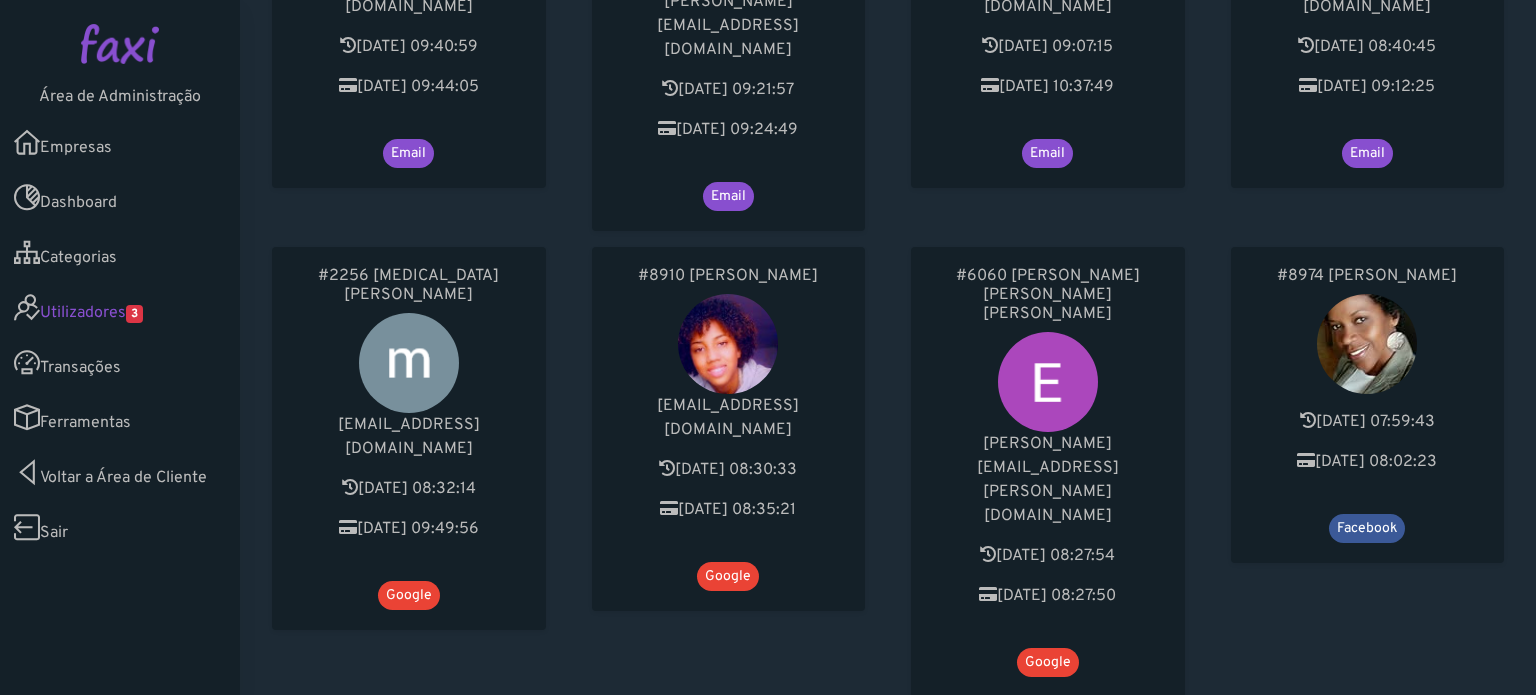 click on "Ferramentas" at bounding box center (120, 417) 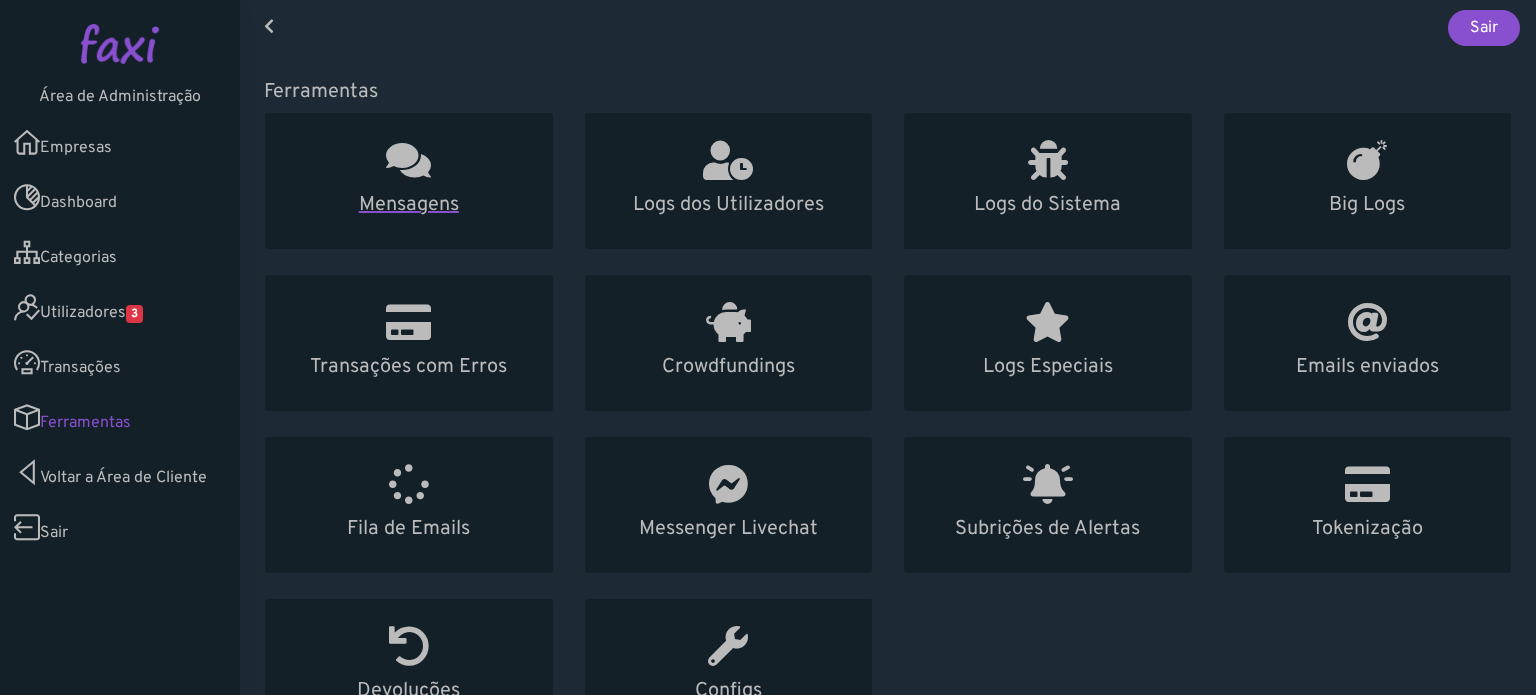 scroll, scrollTop: 0, scrollLeft: 0, axis: both 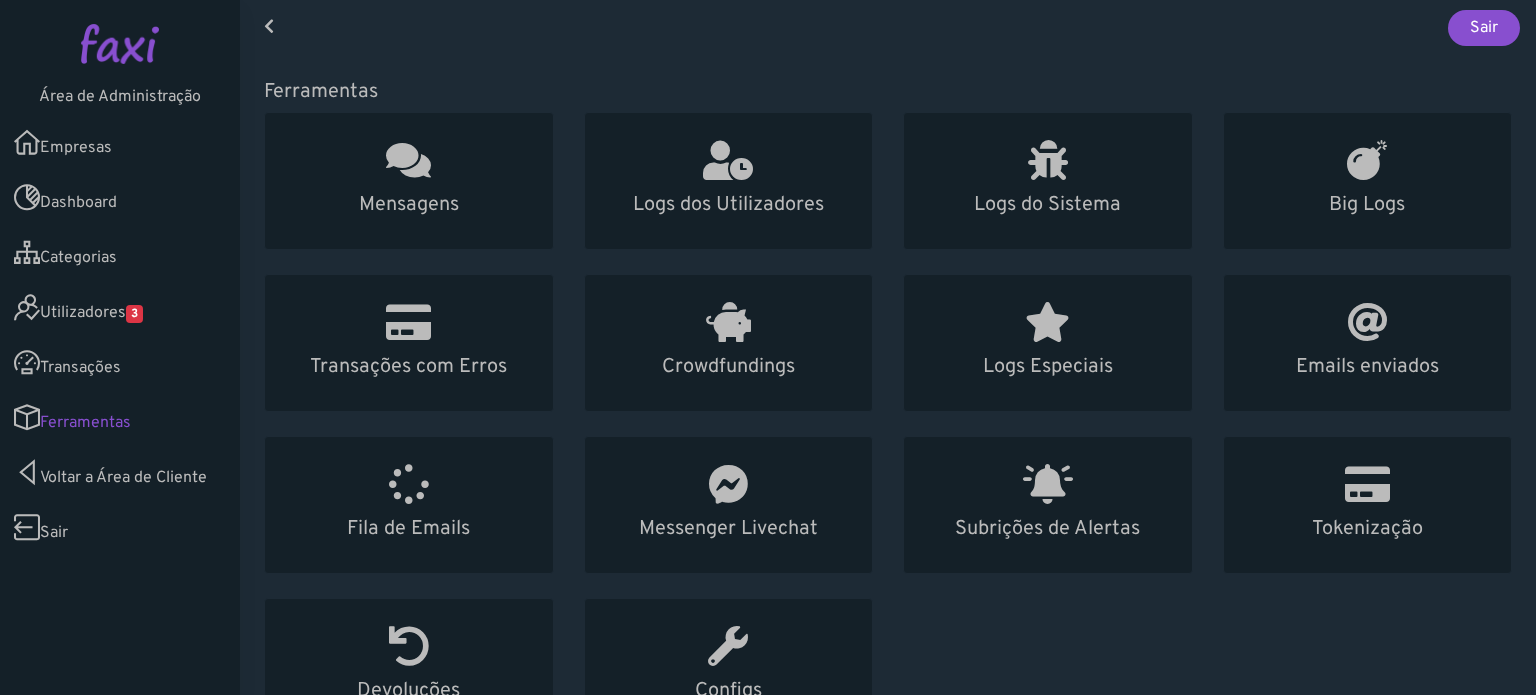 click on "Empresas" at bounding box center (120, 142) 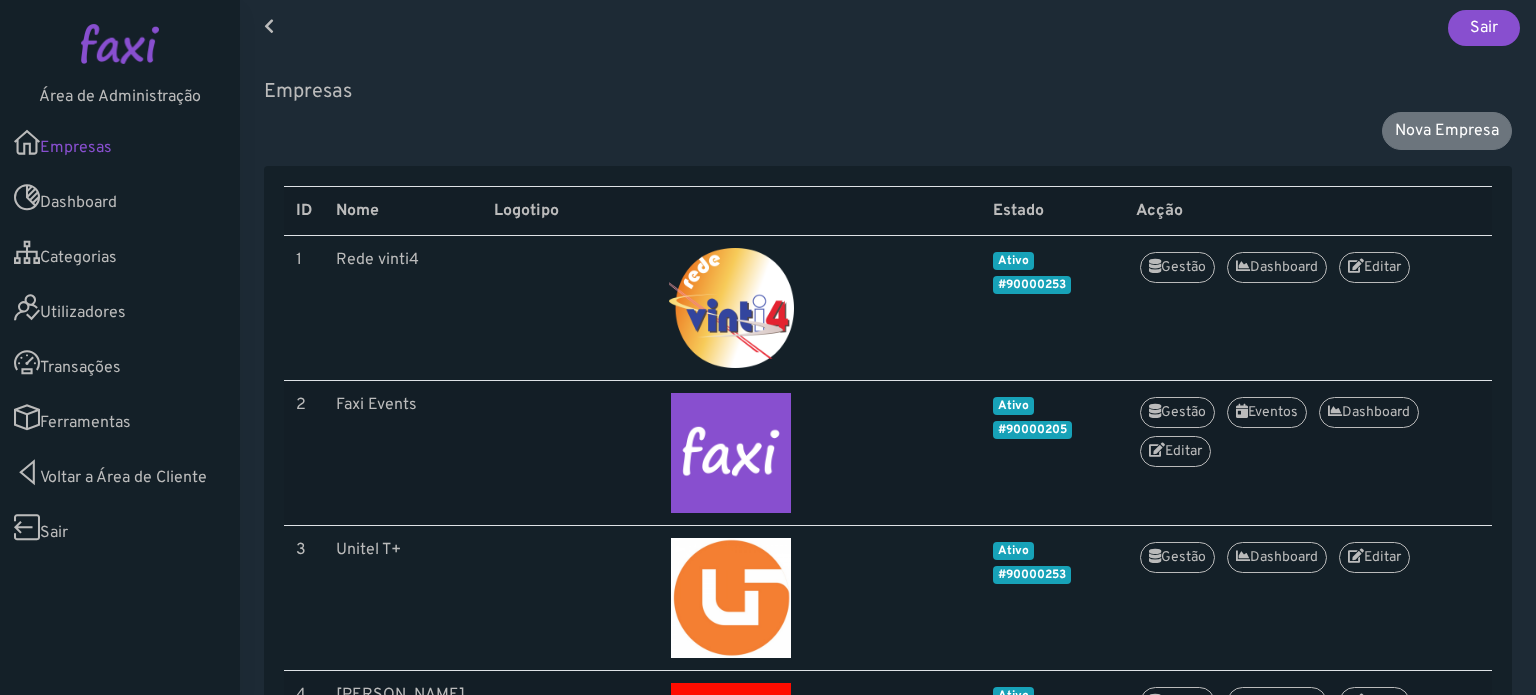 scroll, scrollTop: 0, scrollLeft: 0, axis: both 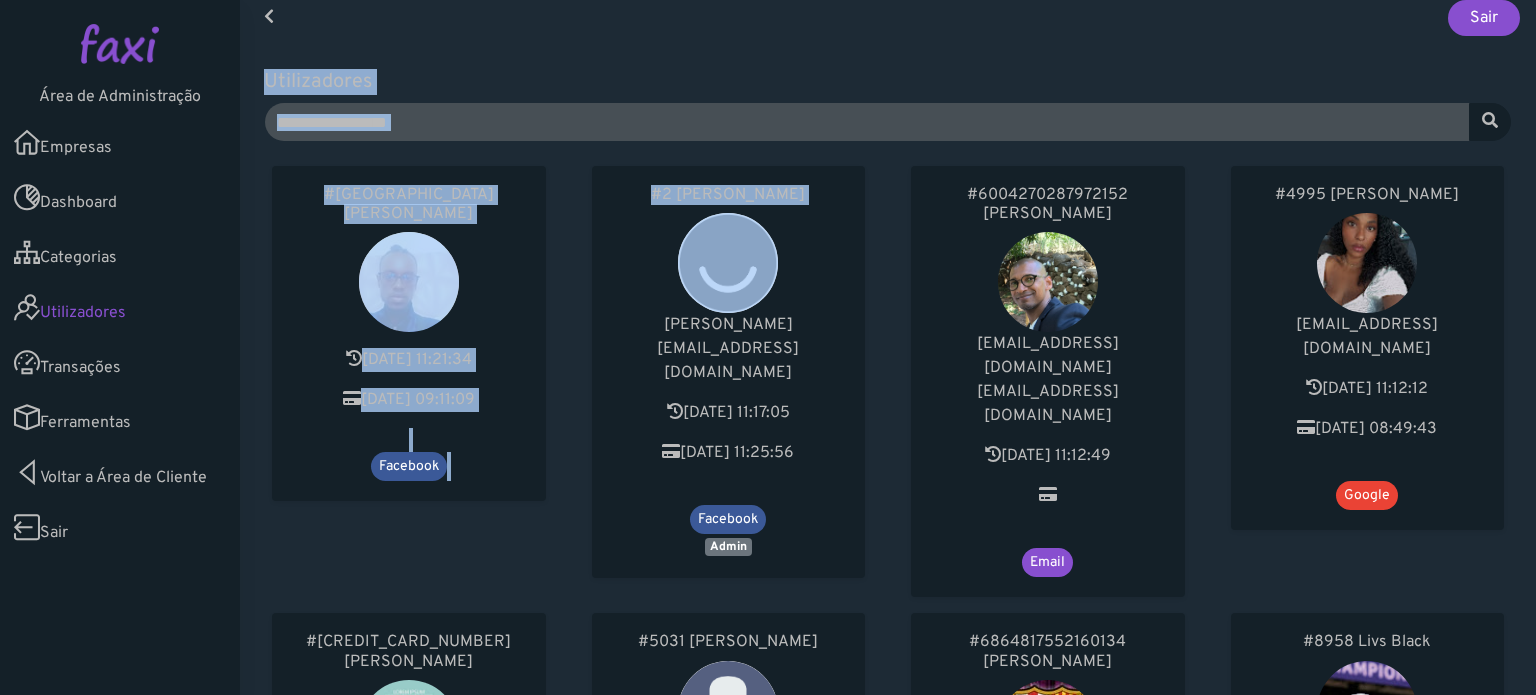 drag, startPoint x: 800, startPoint y: 311, endPoint x: 1008, endPoint y: -9, distance: 381.65955 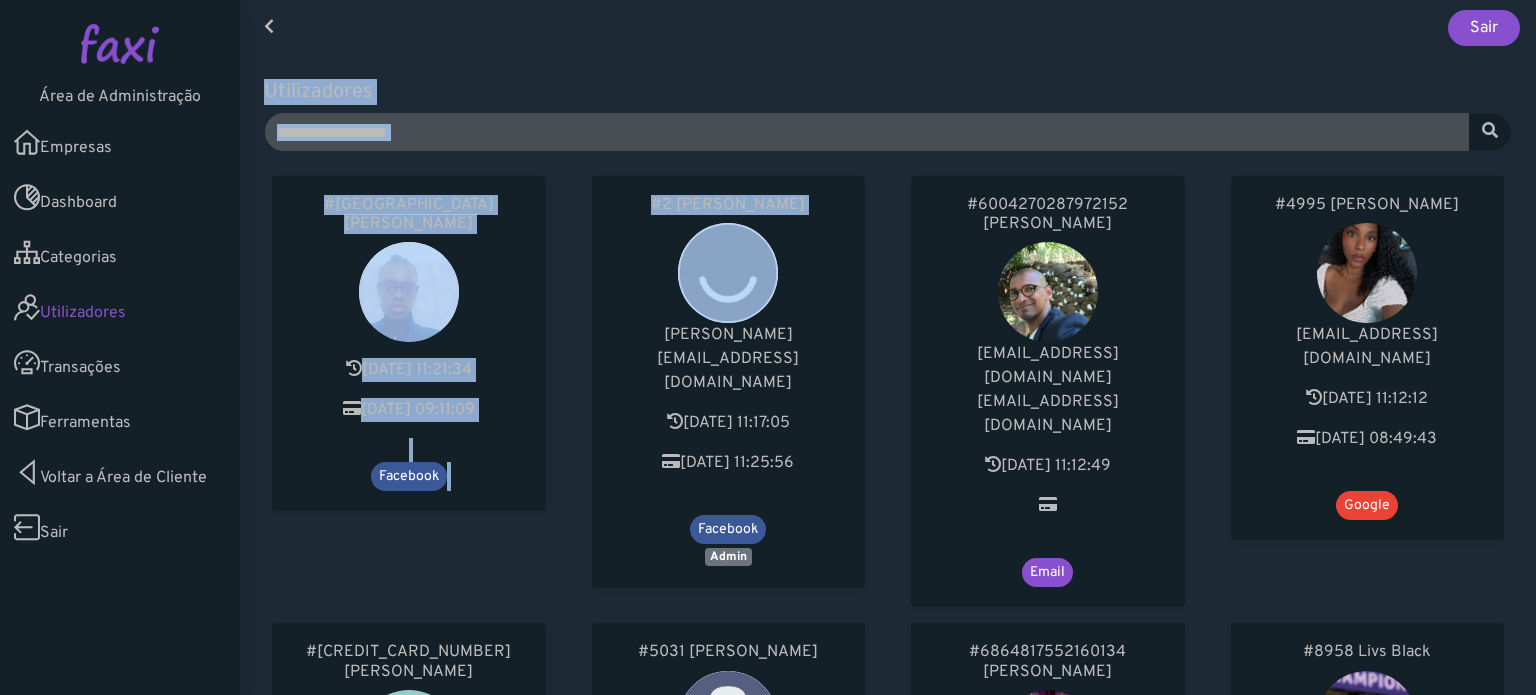click at bounding box center [120, 44] 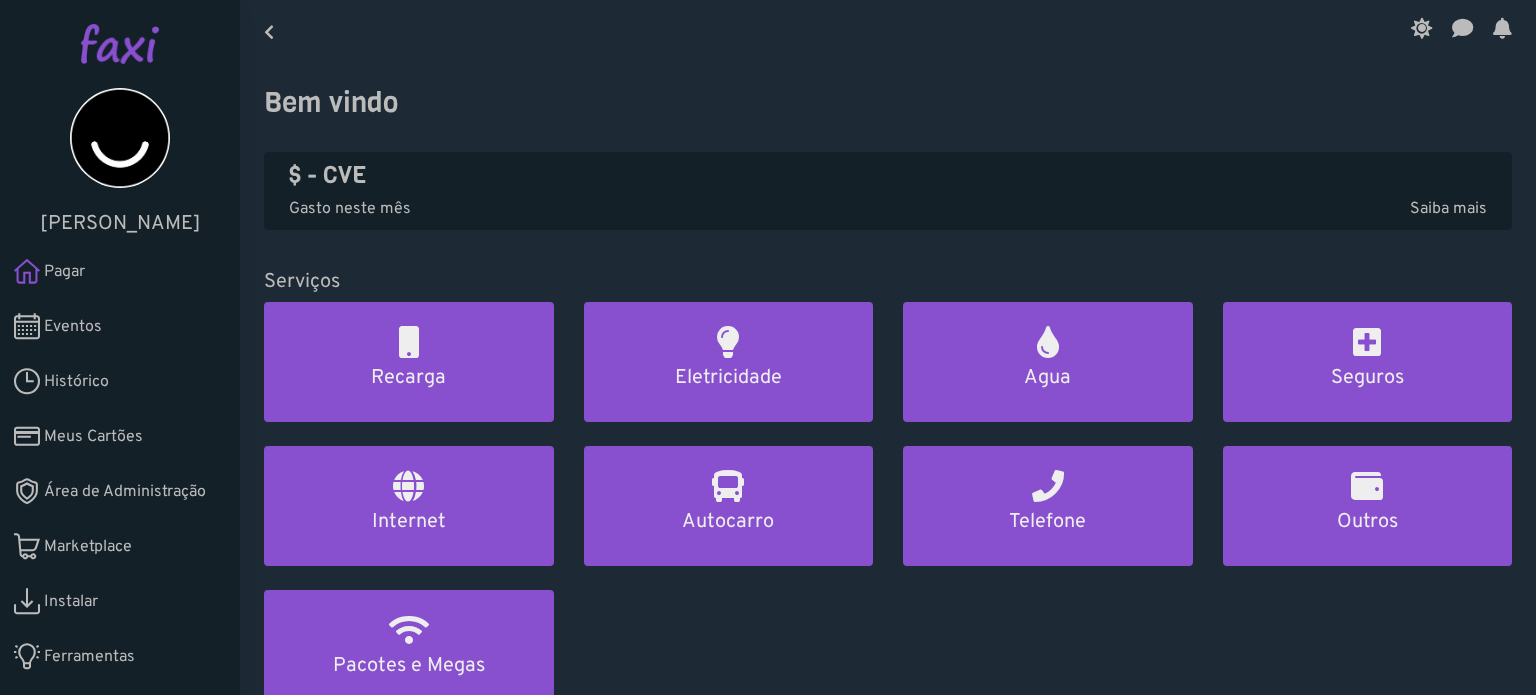 scroll, scrollTop: 0, scrollLeft: 0, axis: both 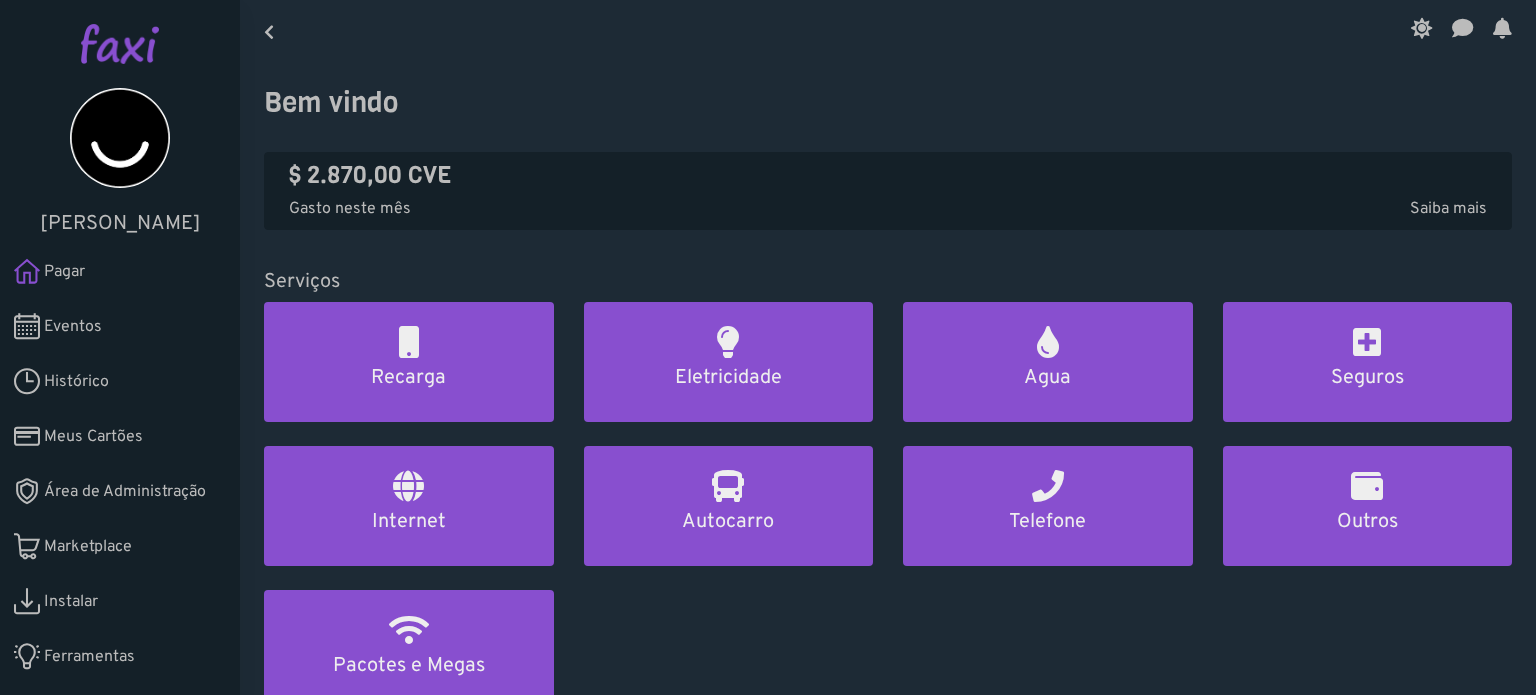 click on "Área de Administração" at bounding box center (125, 492) 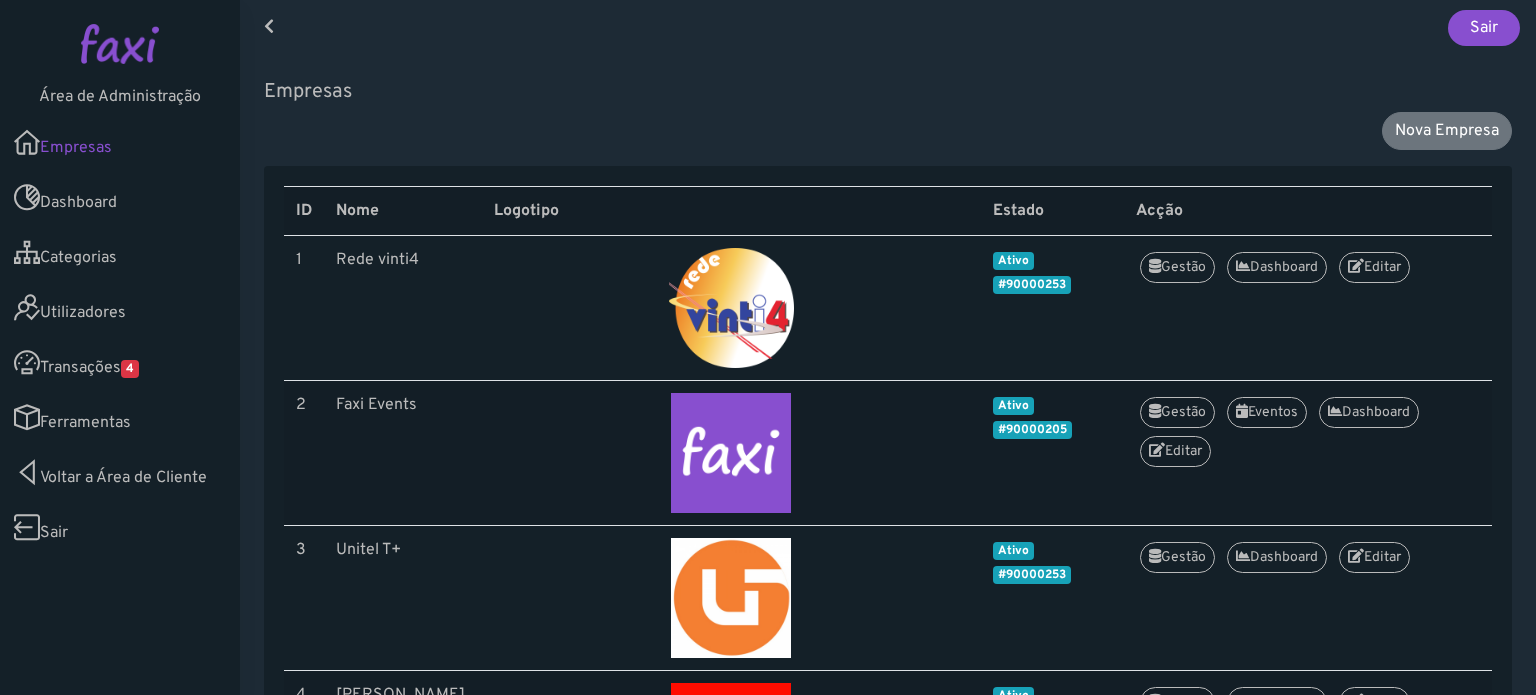 scroll, scrollTop: 0, scrollLeft: 0, axis: both 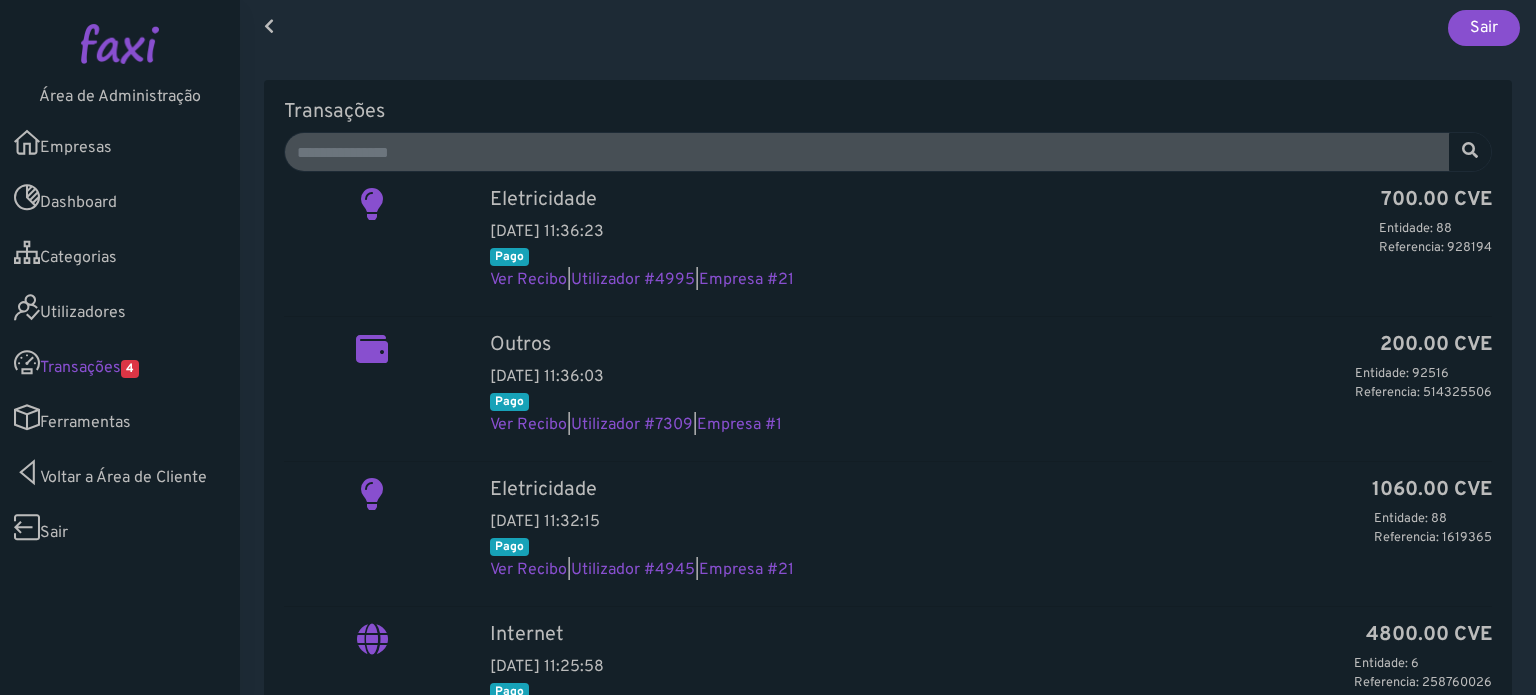 click on "Empresas" at bounding box center [120, 142] 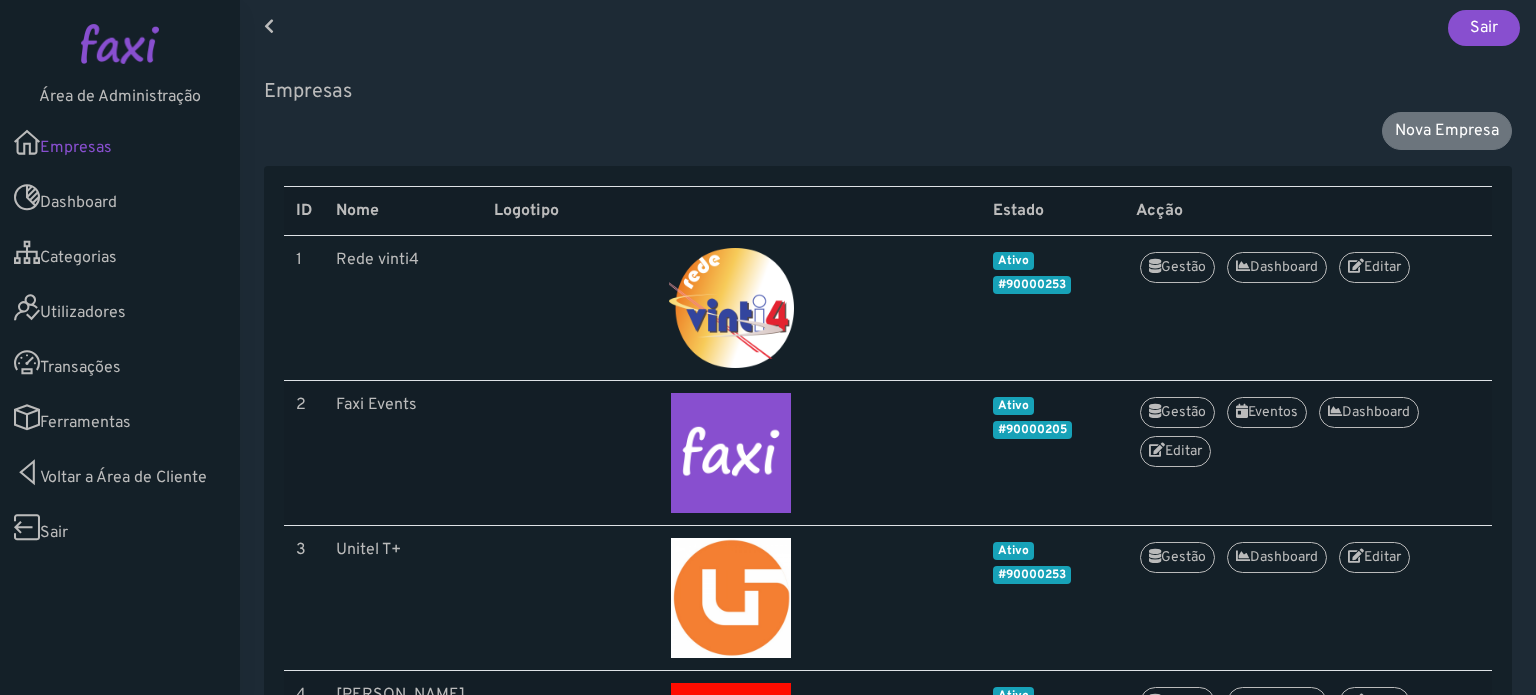 scroll, scrollTop: 0, scrollLeft: 0, axis: both 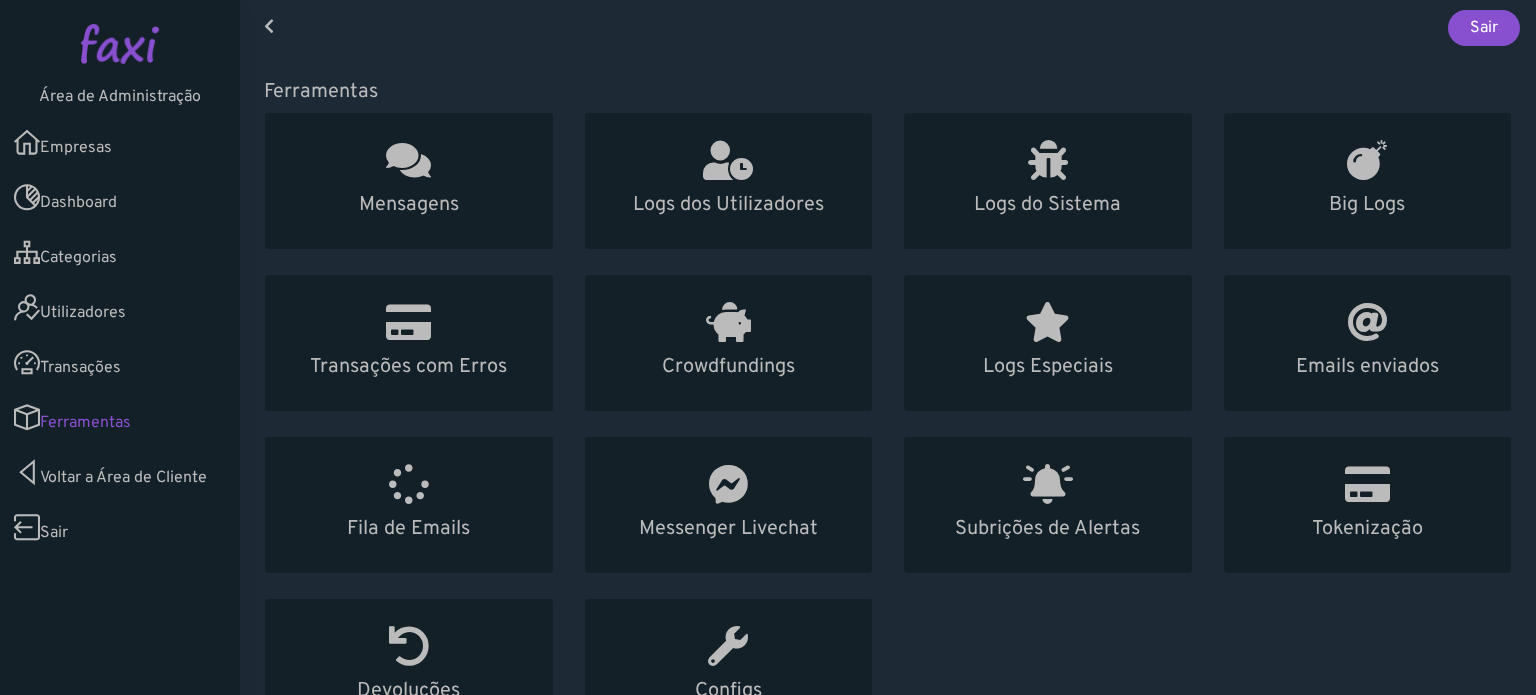 click on "Empresas" at bounding box center [120, 142] 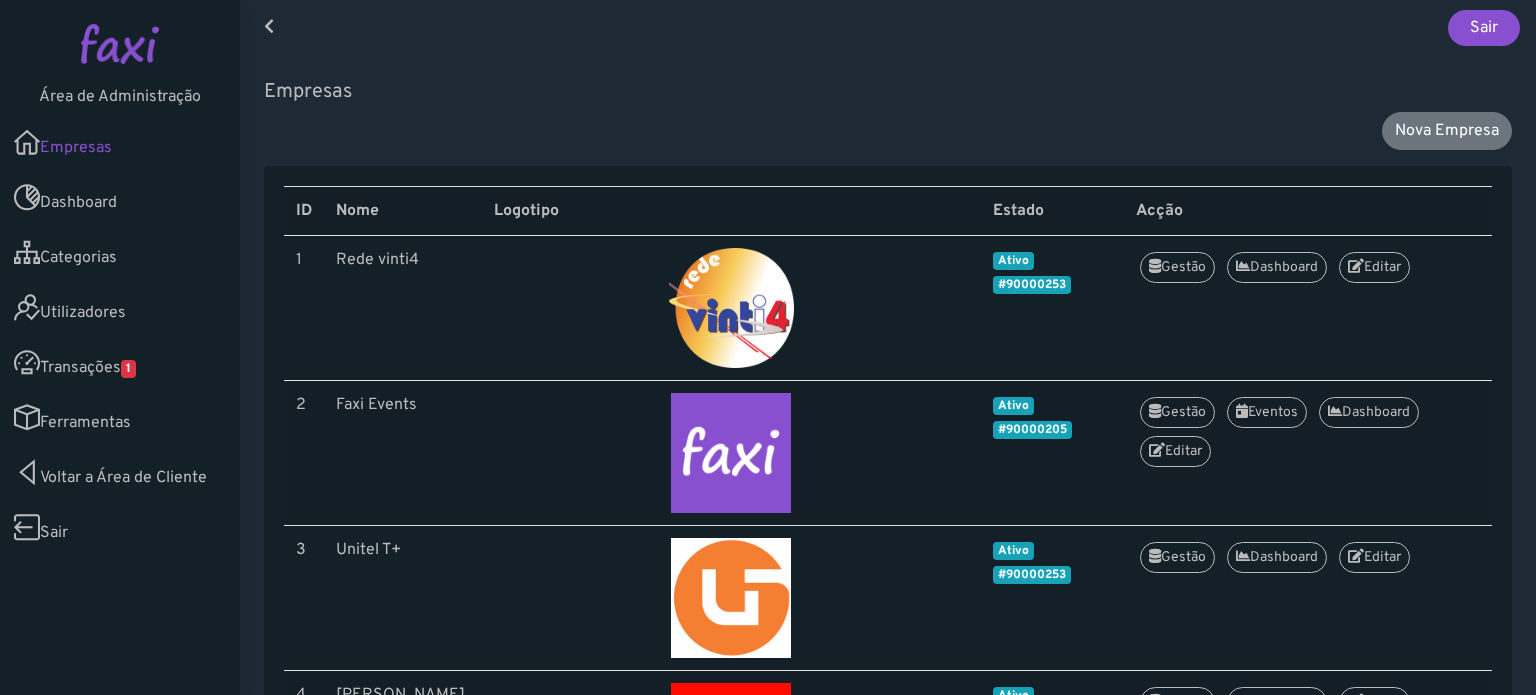 scroll, scrollTop: 0, scrollLeft: 0, axis: both 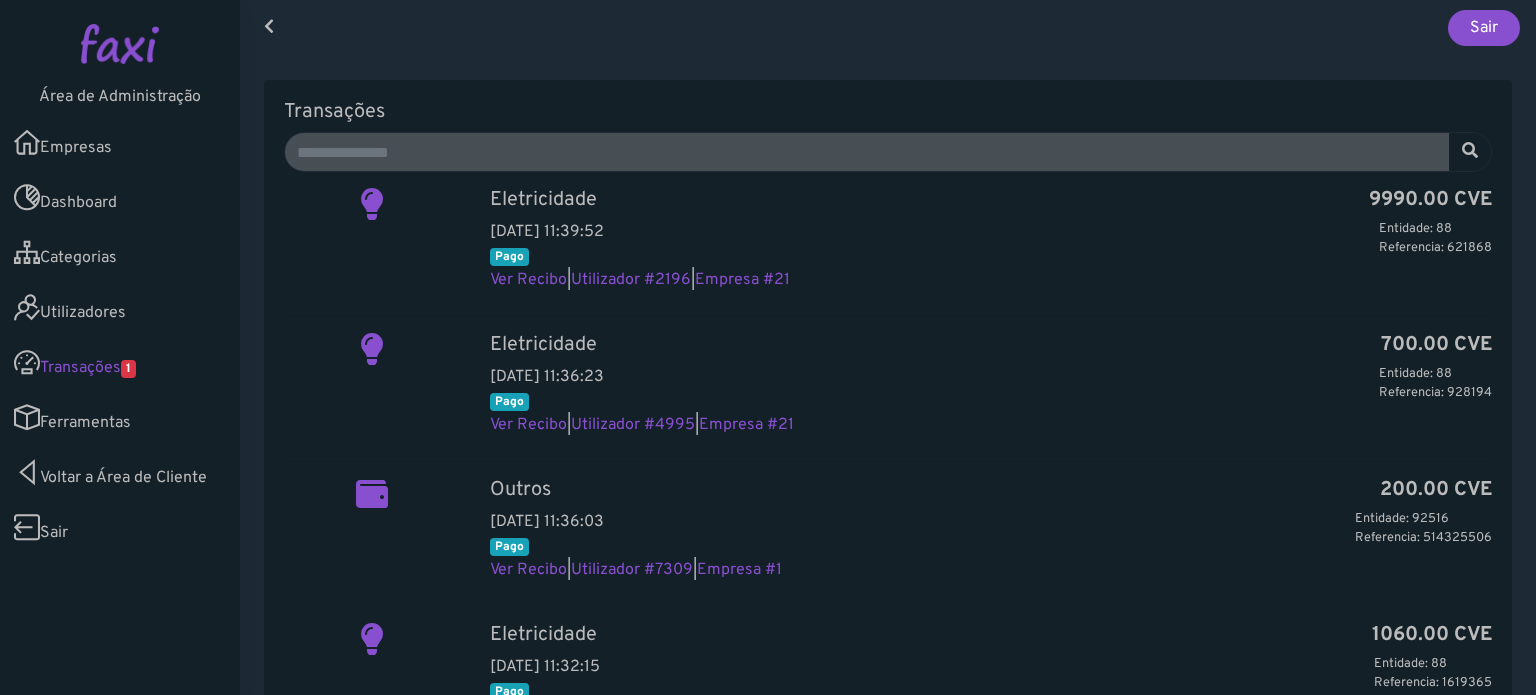 click on "Utilizadores" at bounding box center (120, 307) 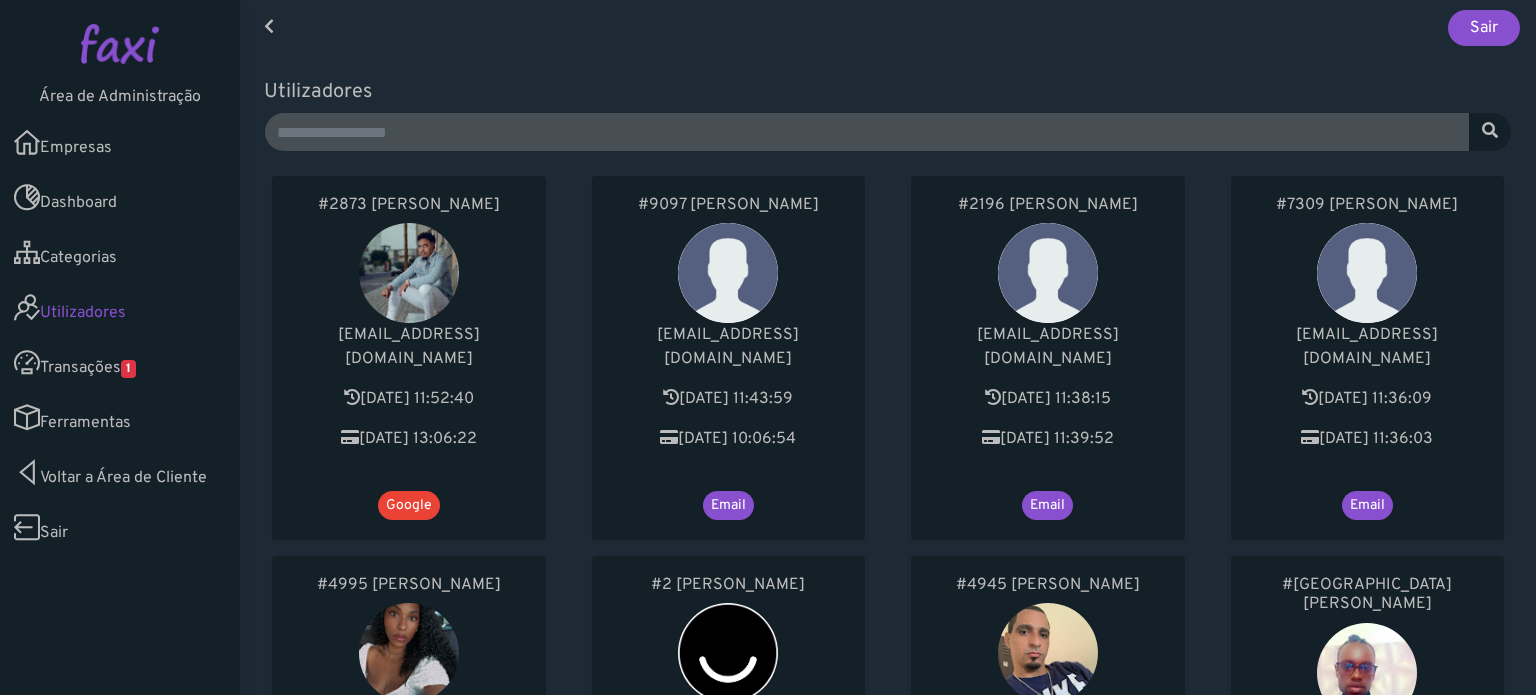 scroll, scrollTop: 0, scrollLeft: 0, axis: both 